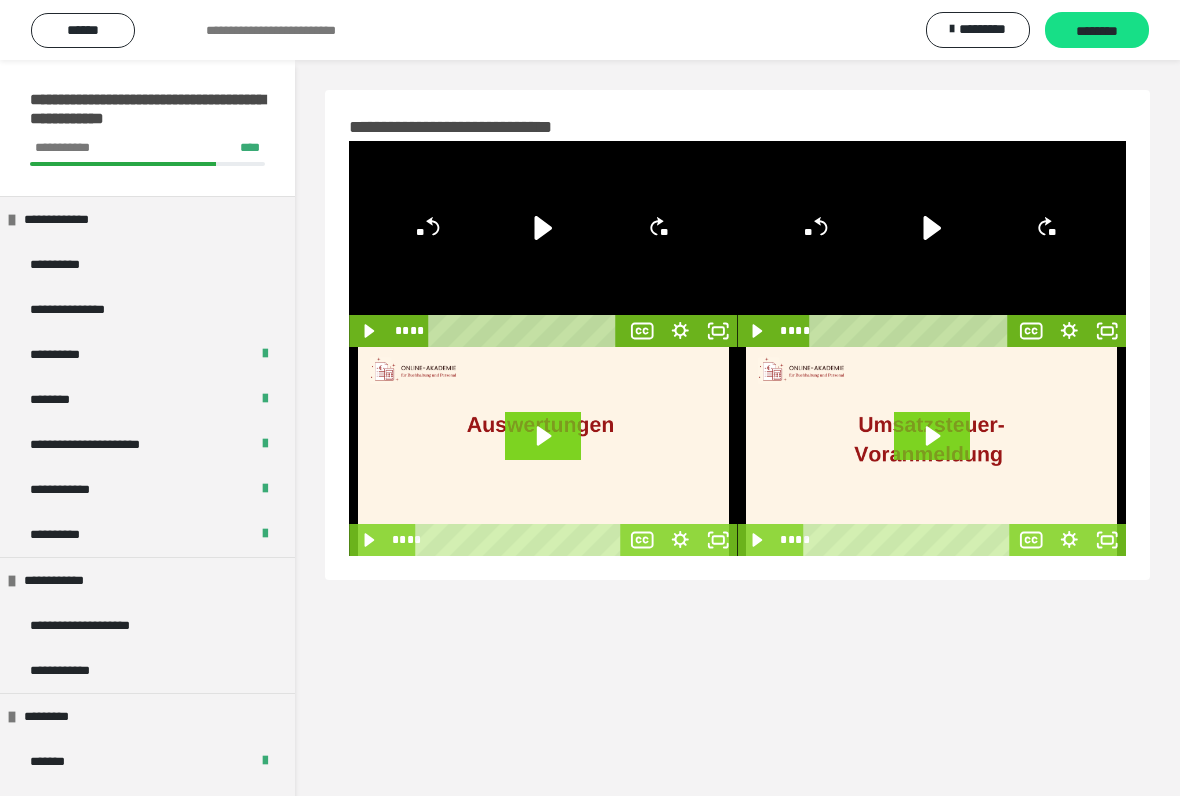 scroll, scrollTop: 0, scrollLeft: 0, axis: both 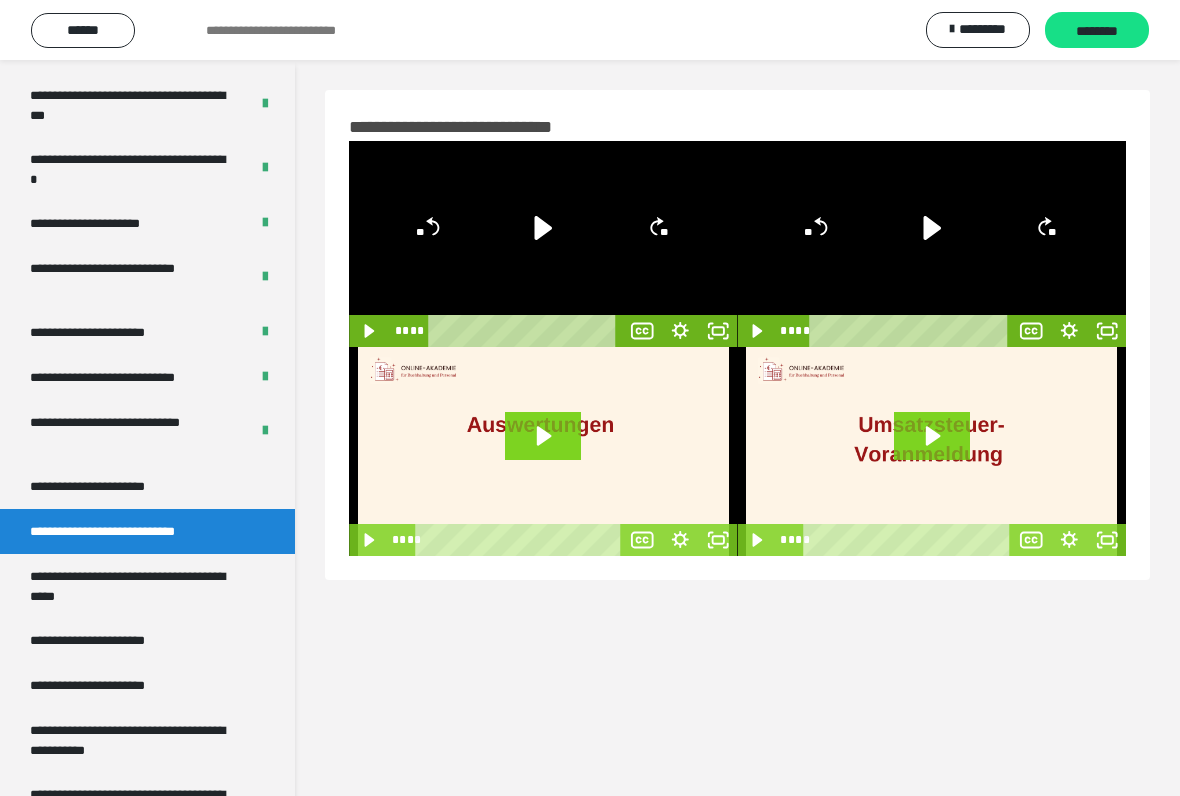 click 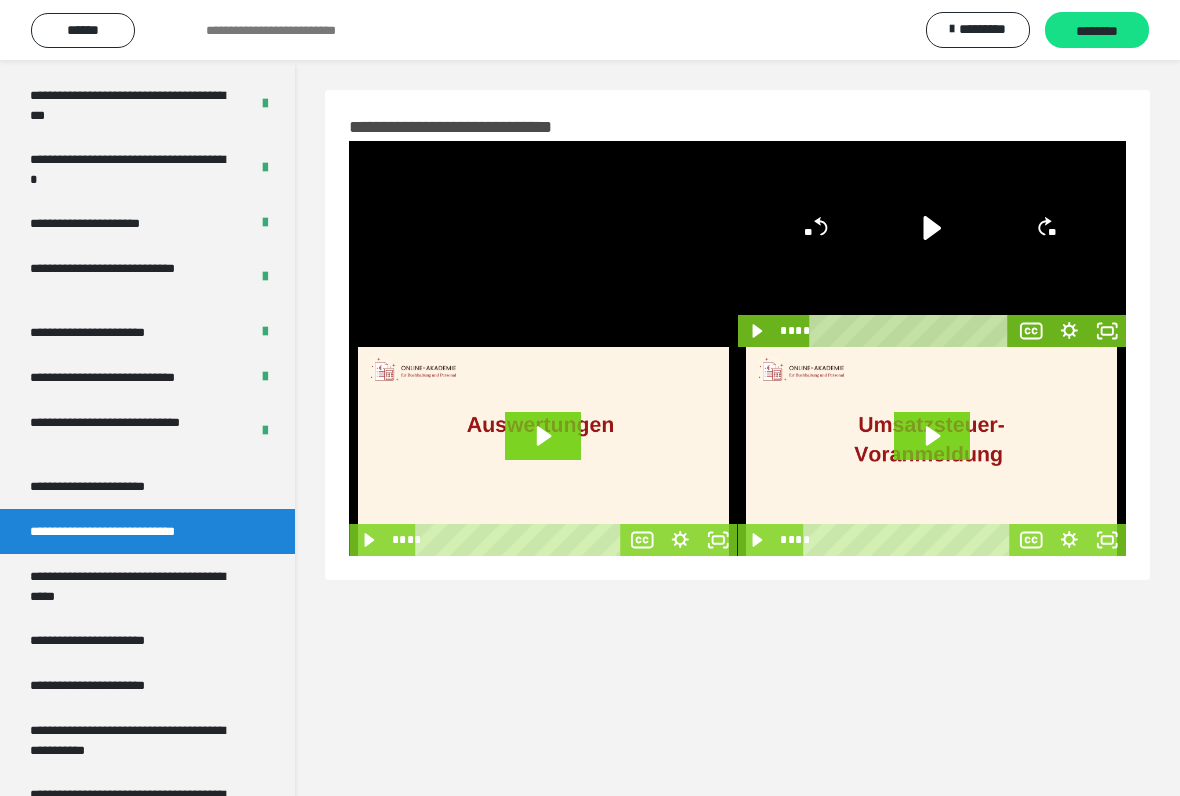 click at bounding box center [543, 244] 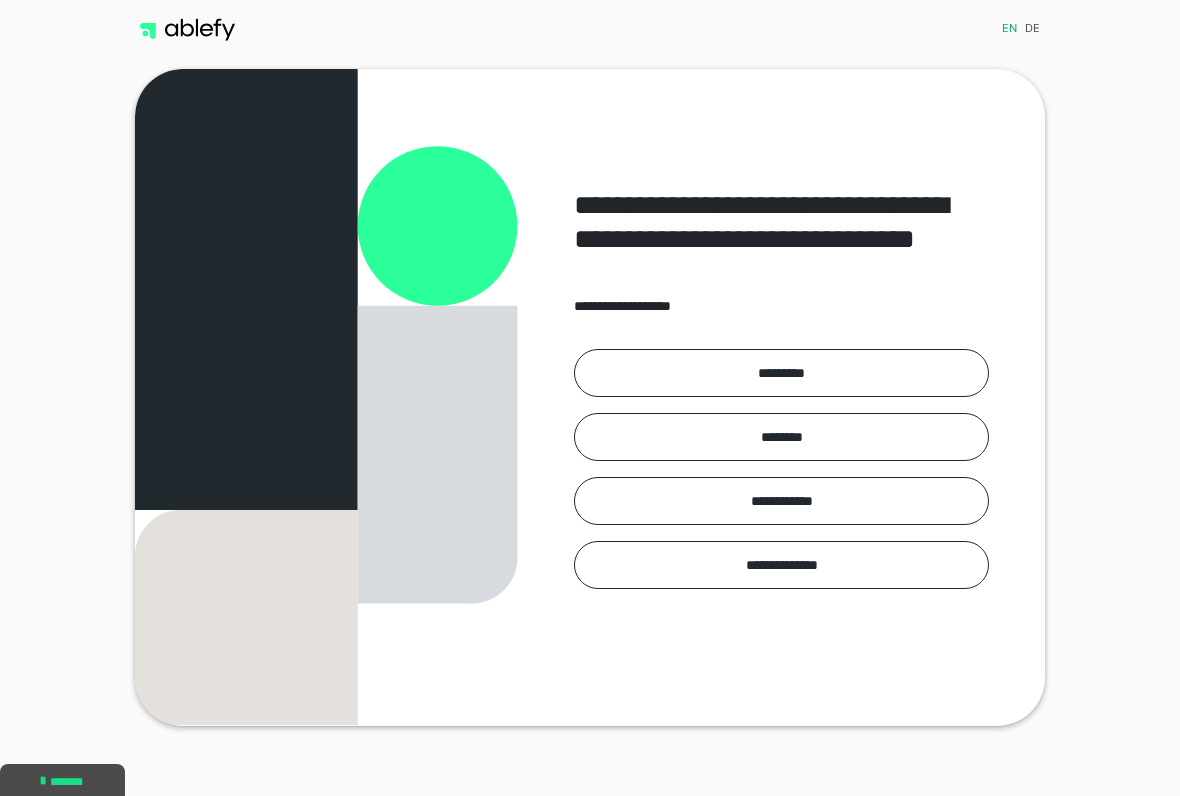 scroll, scrollTop: 0, scrollLeft: 0, axis: both 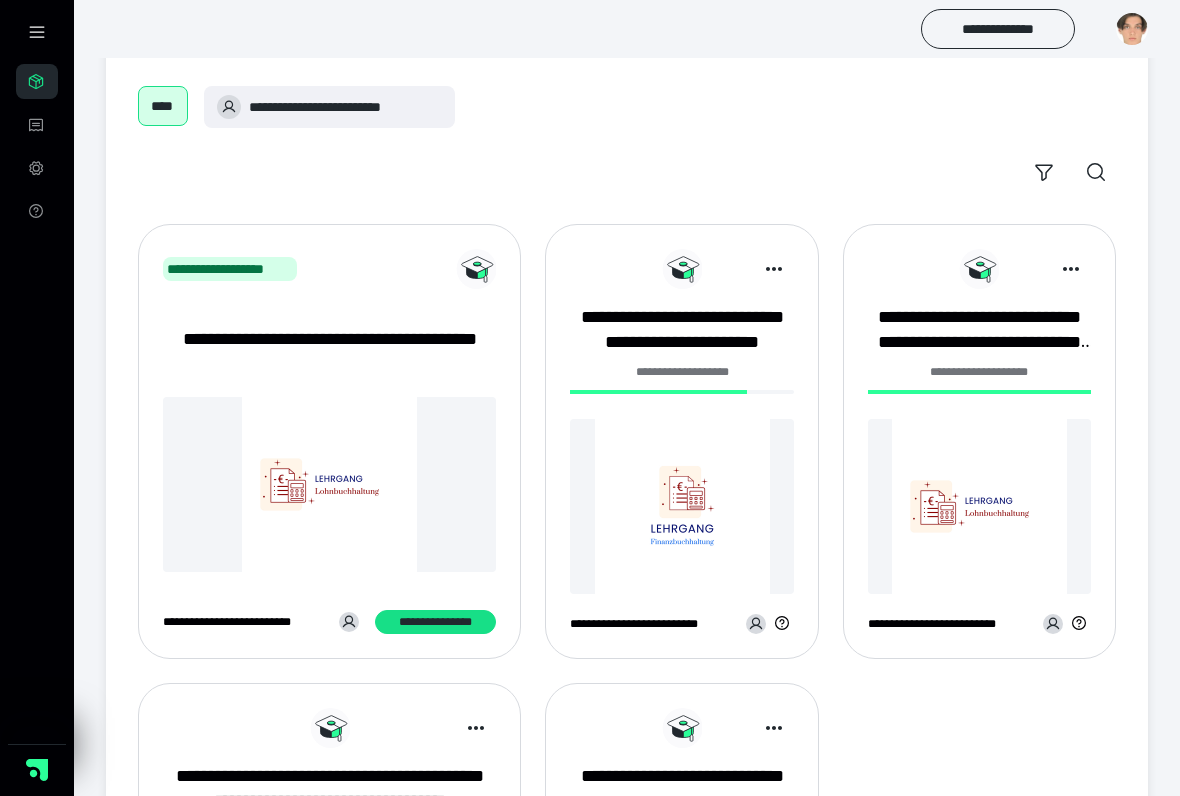 click at bounding box center (681, 506) 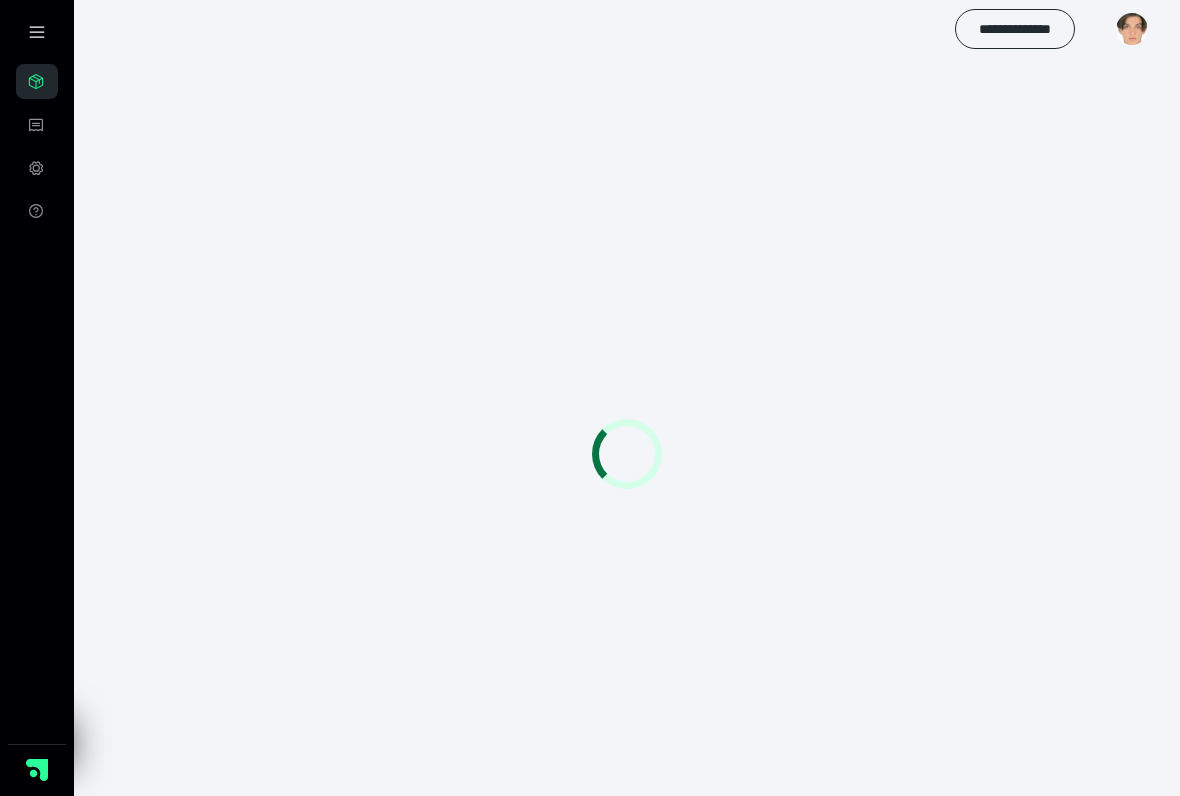 scroll, scrollTop: 0, scrollLeft: 0, axis: both 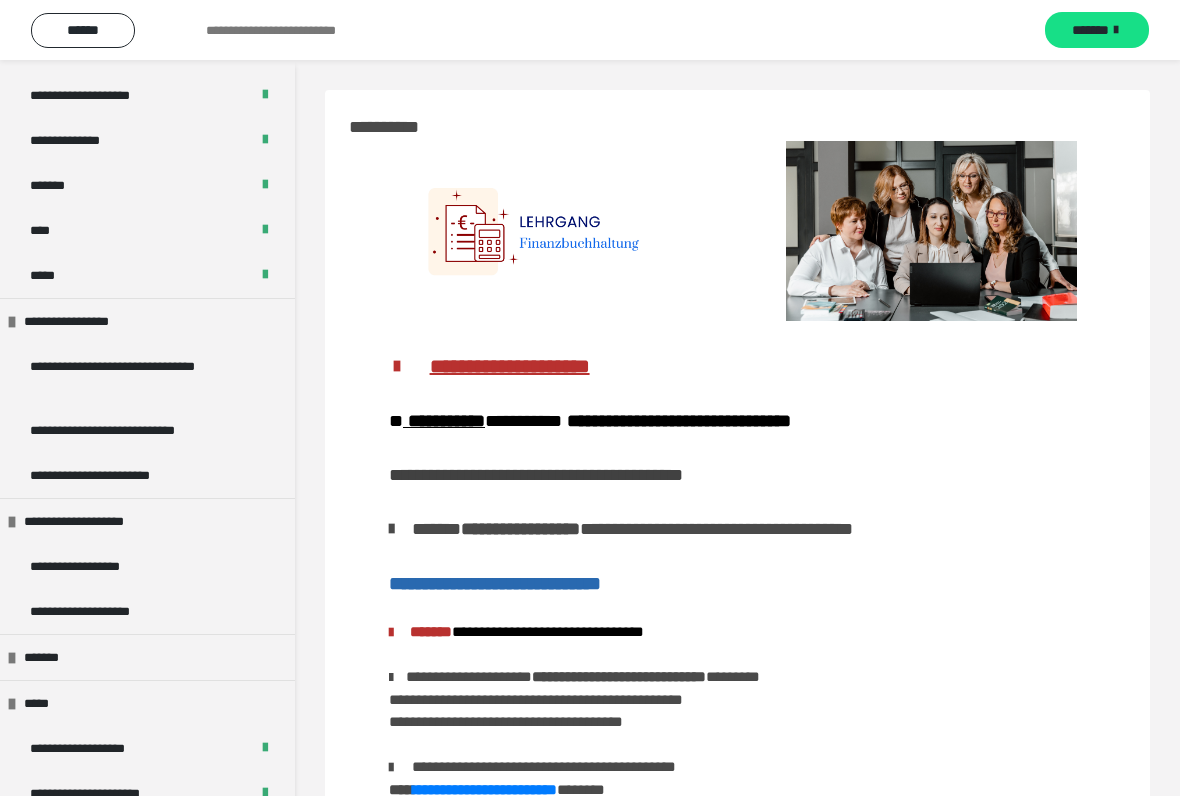 click on "**********" at bounding box center (139, 376) 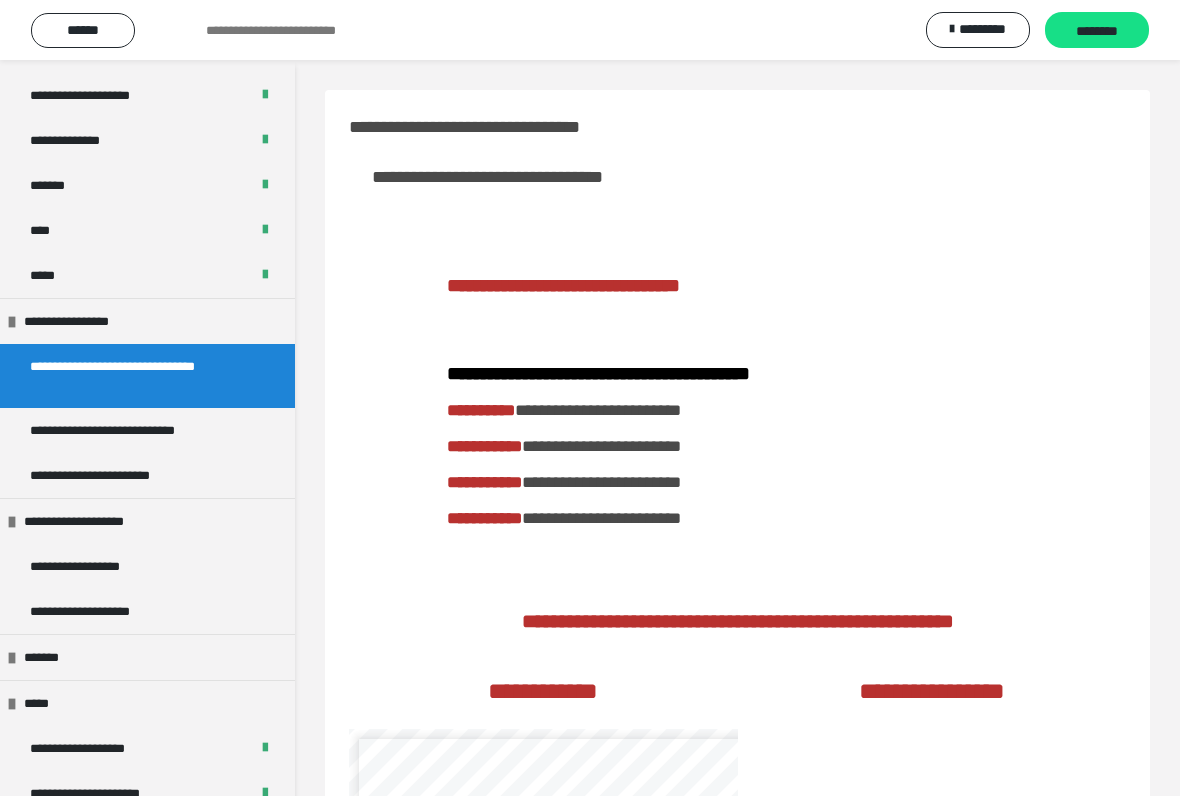 click on "**********" at bounding box center (117, 475) 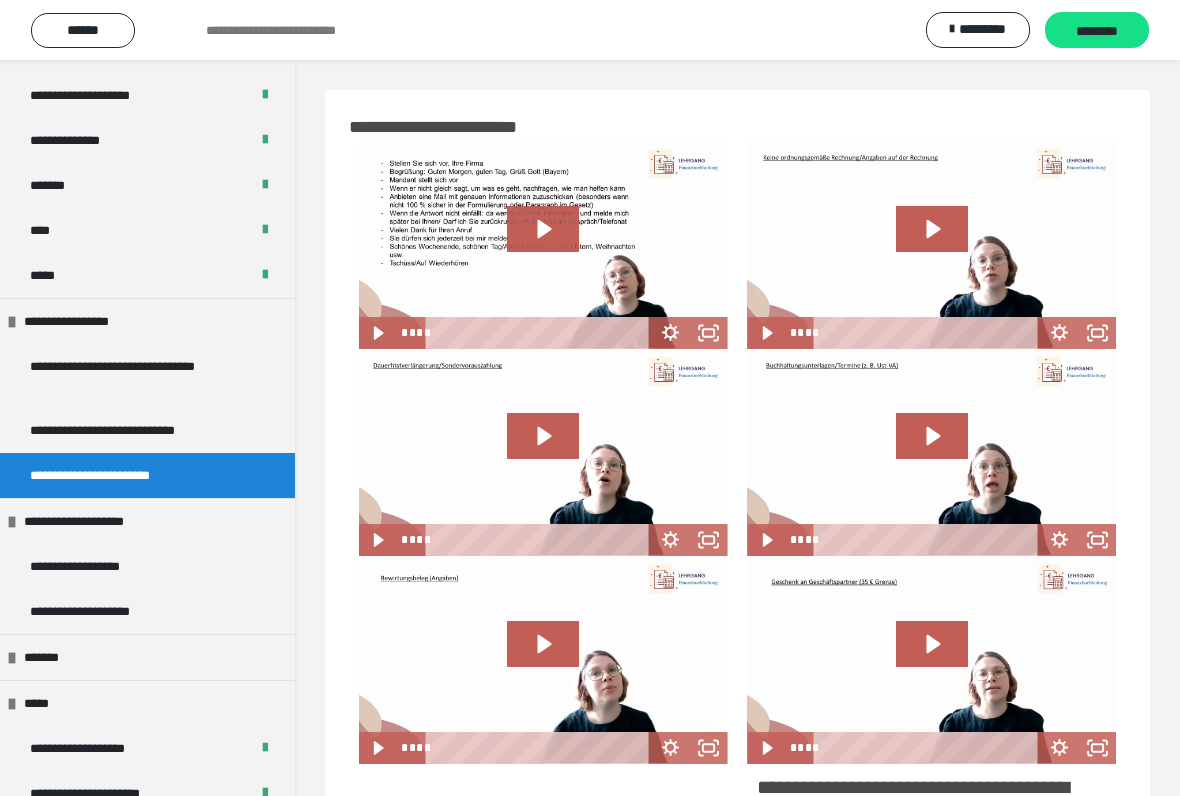 click on "**********" at bounding box center (131, 430) 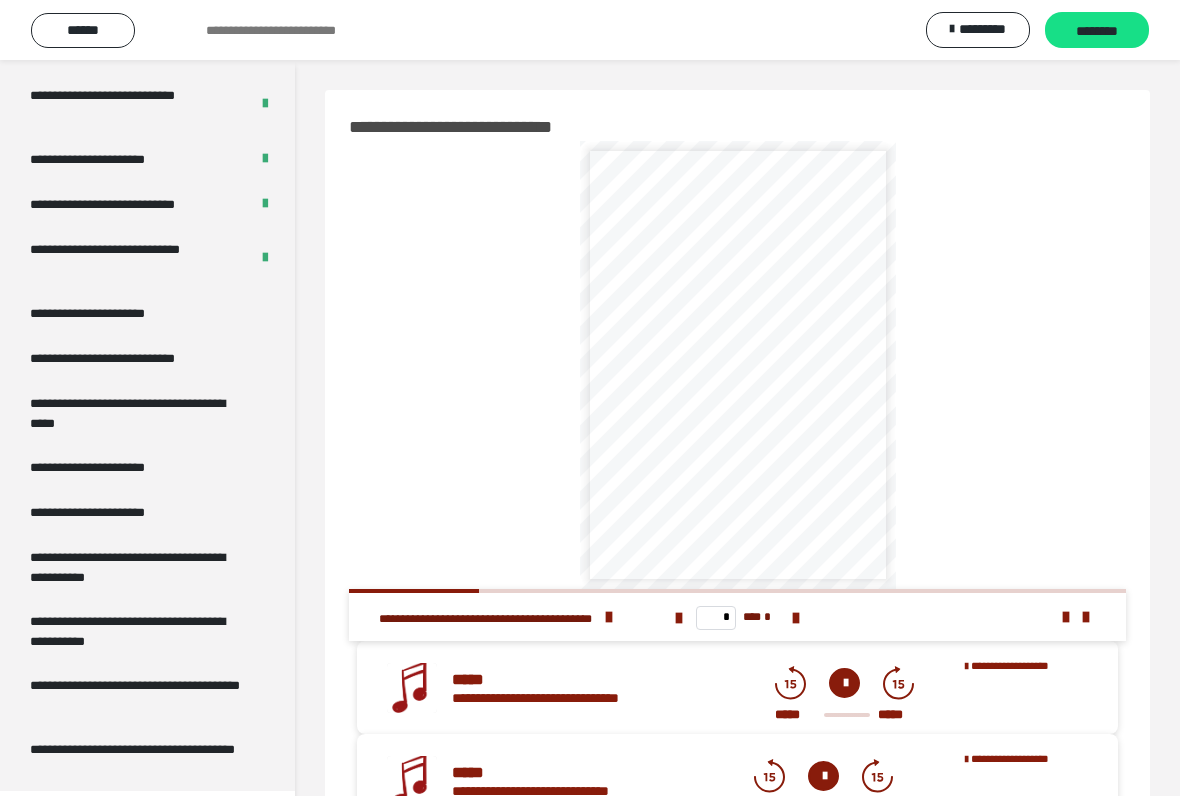 scroll, scrollTop: 3647, scrollLeft: 0, axis: vertical 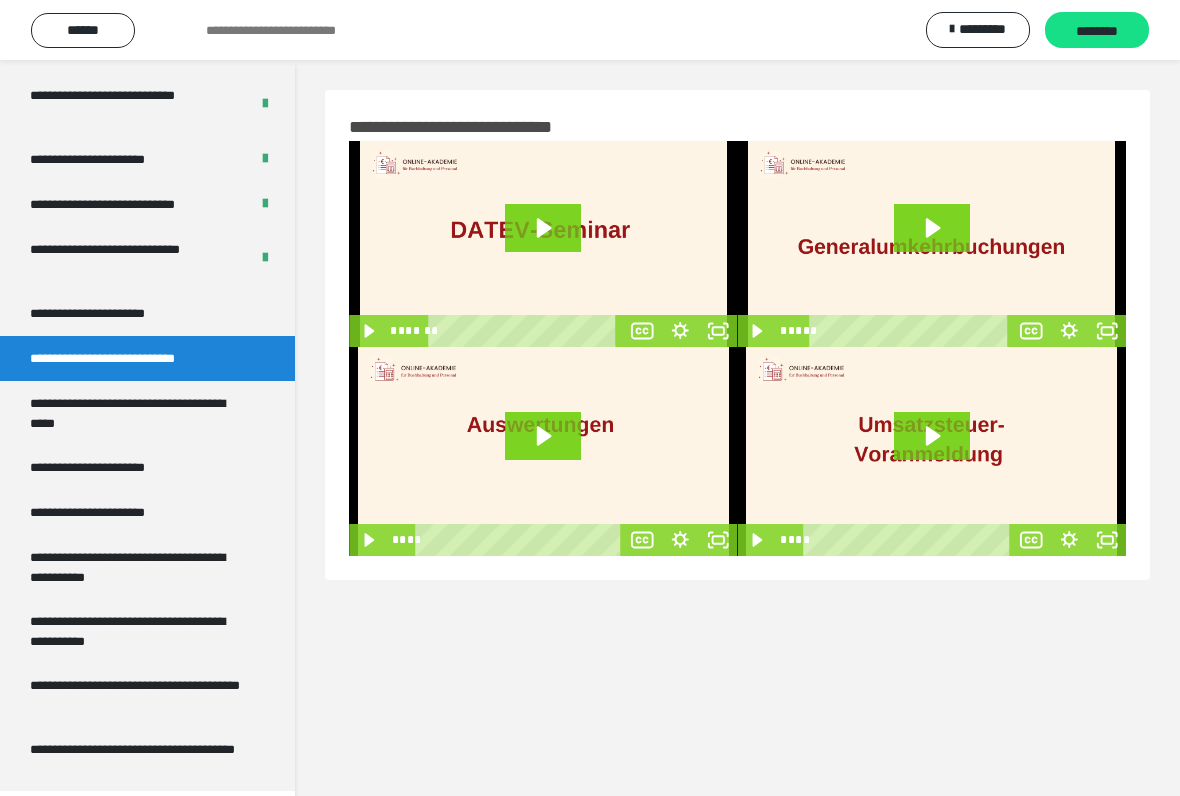 click 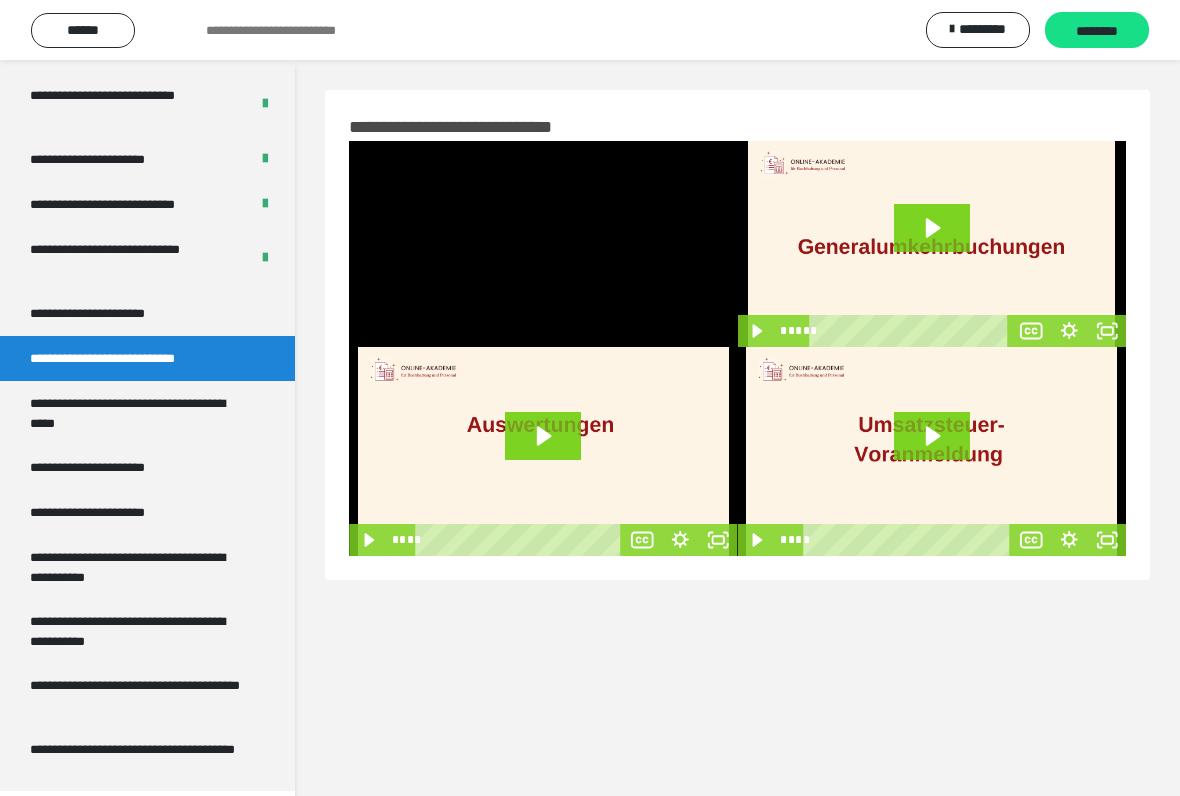 click 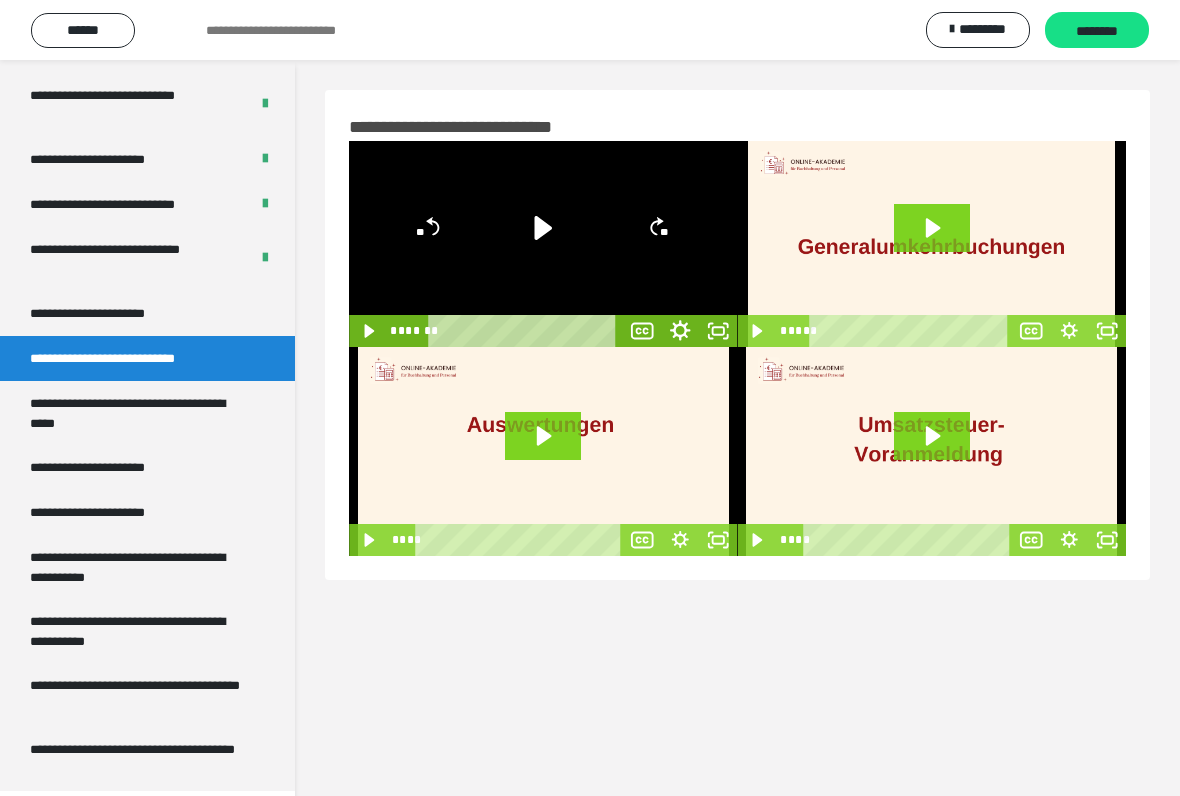 click 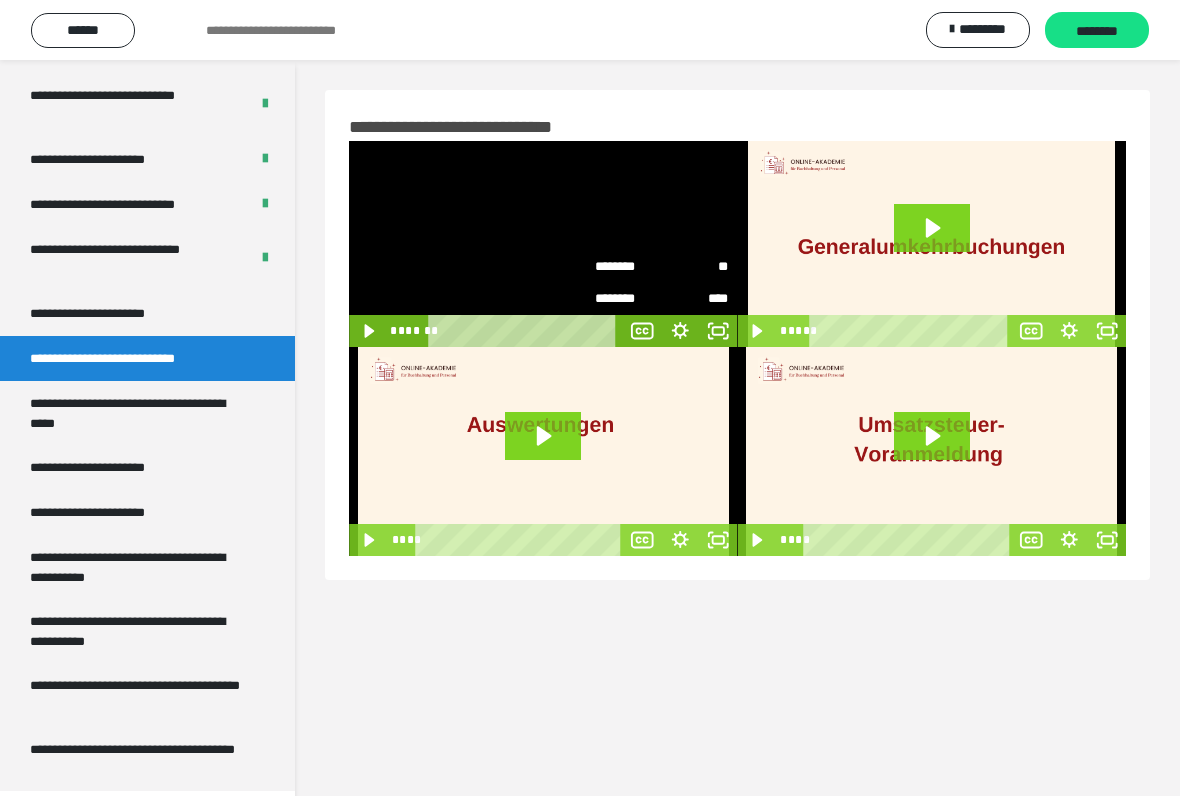 click on "****" at bounding box center (695, 299) 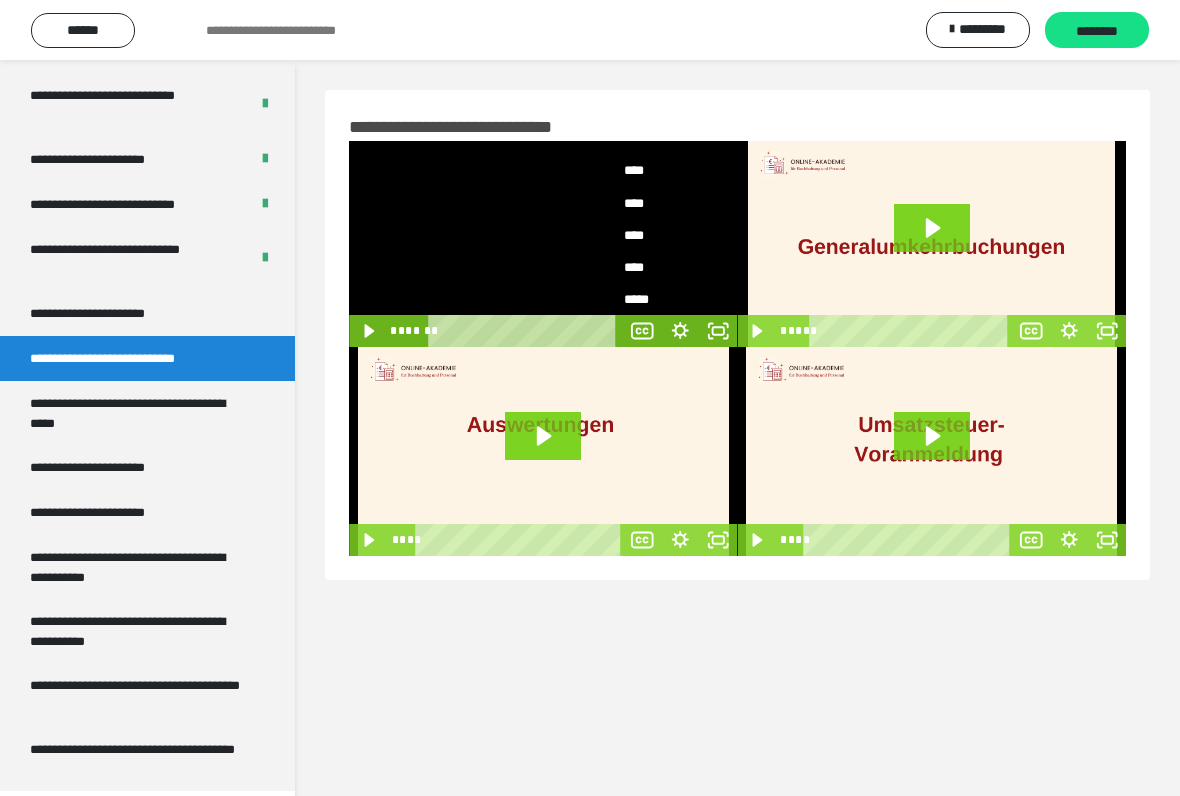 scroll, scrollTop: 94, scrollLeft: 0, axis: vertical 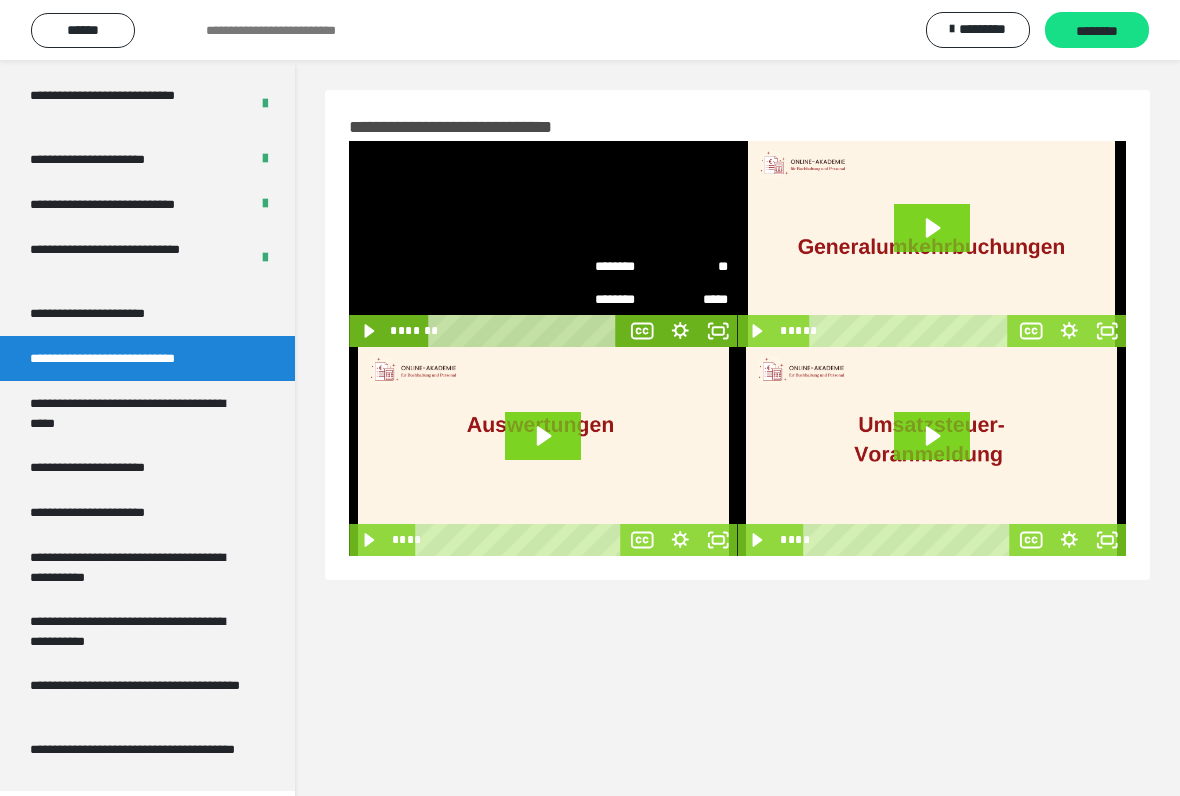 click 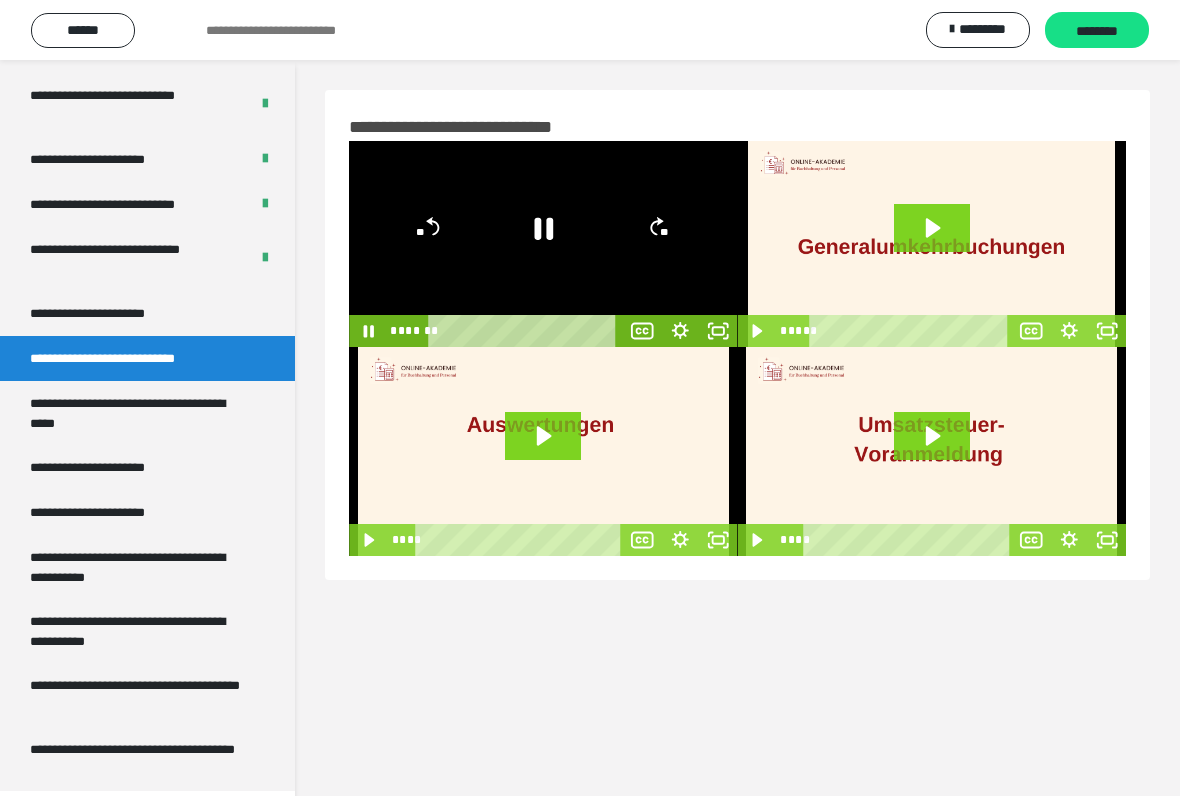 click 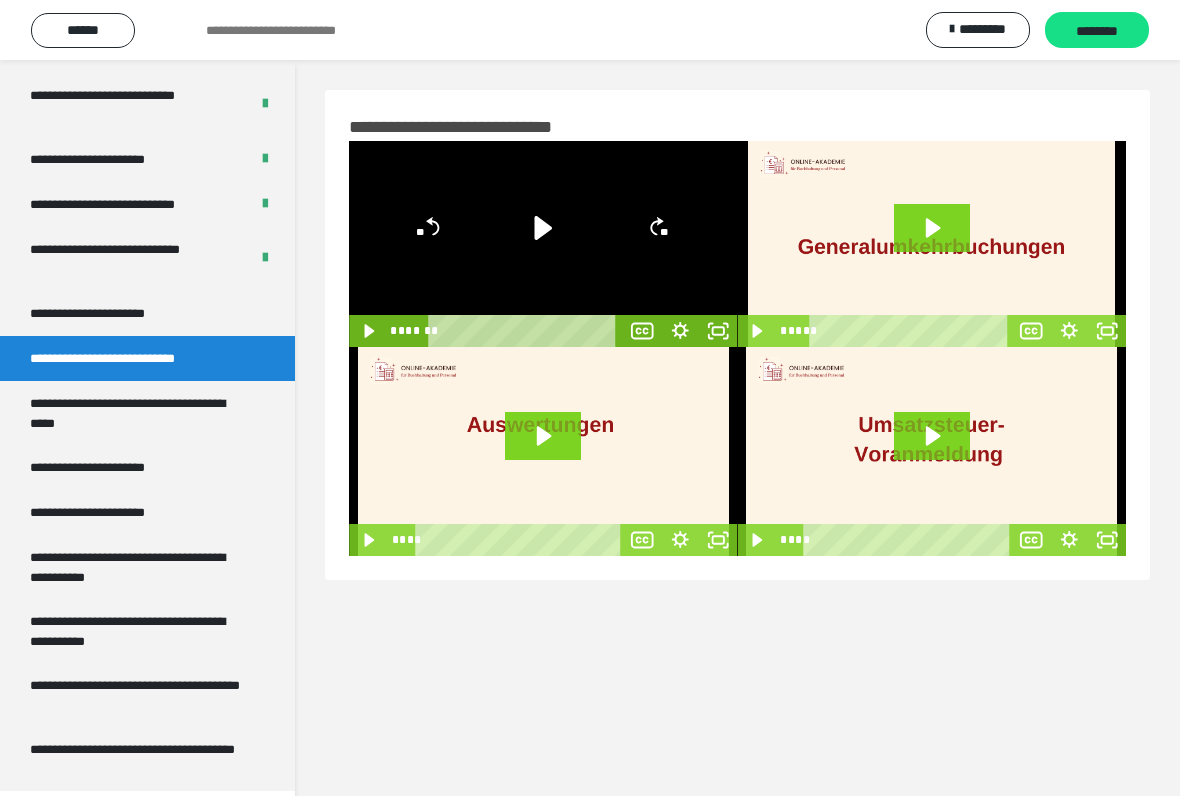 click 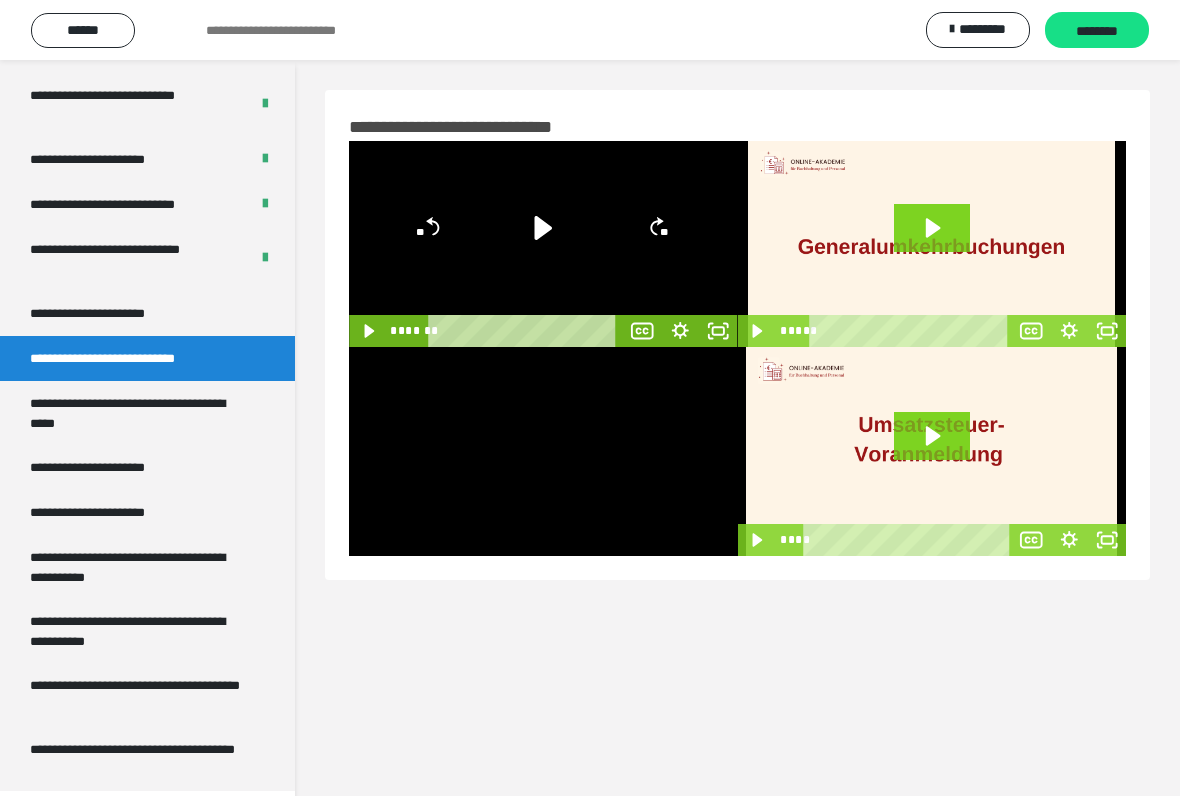 click at bounding box center (543, 451) 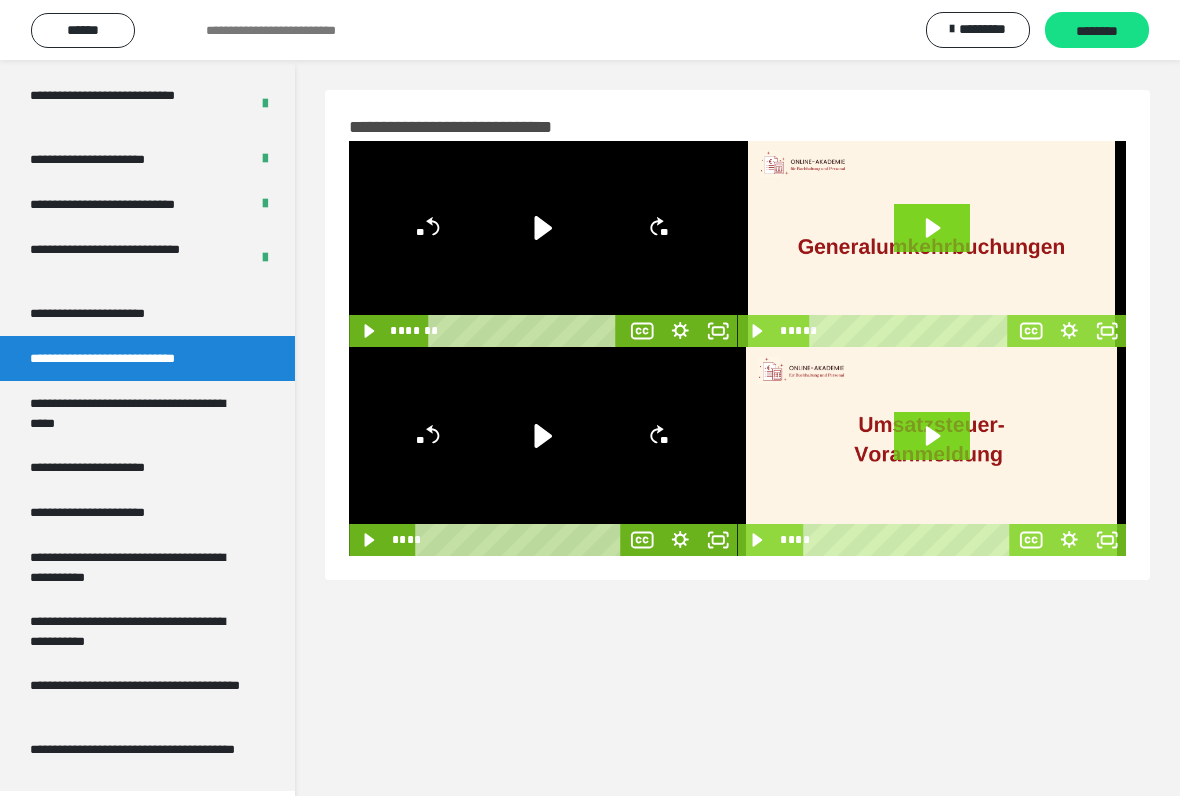 click 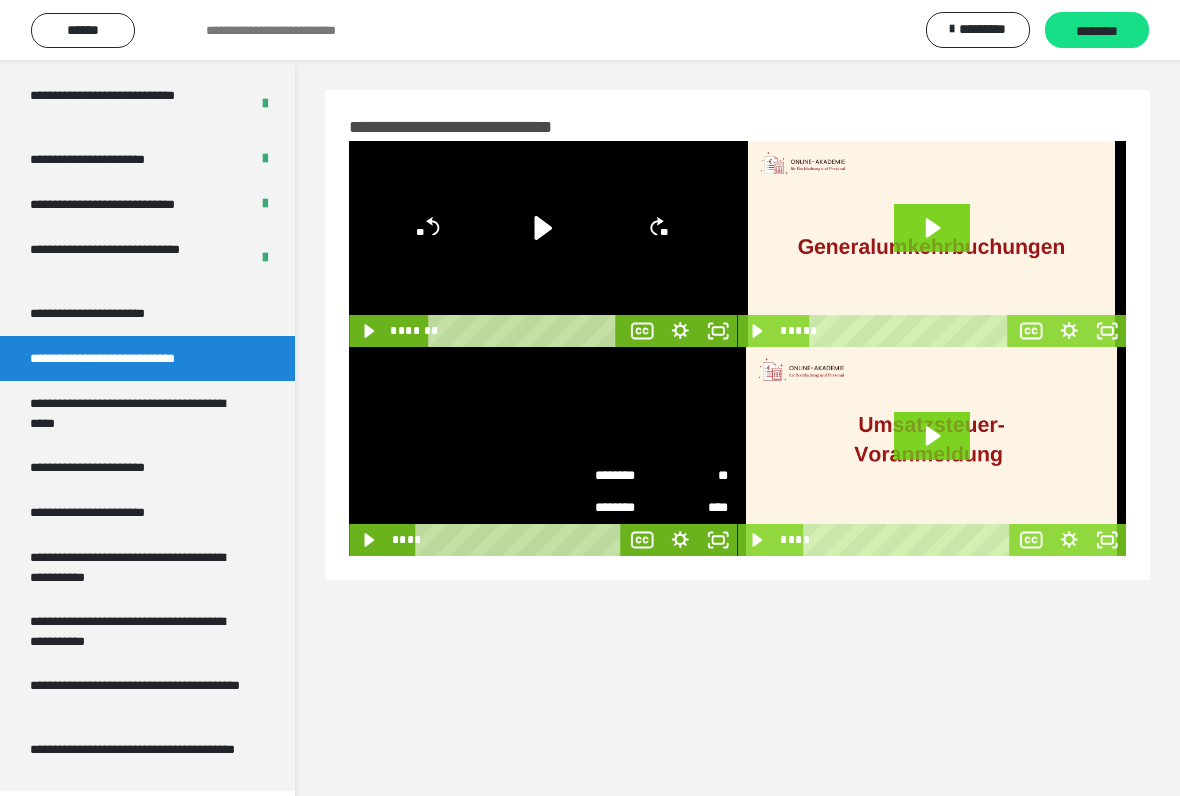 click on "********" at bounding box center (628, 508) 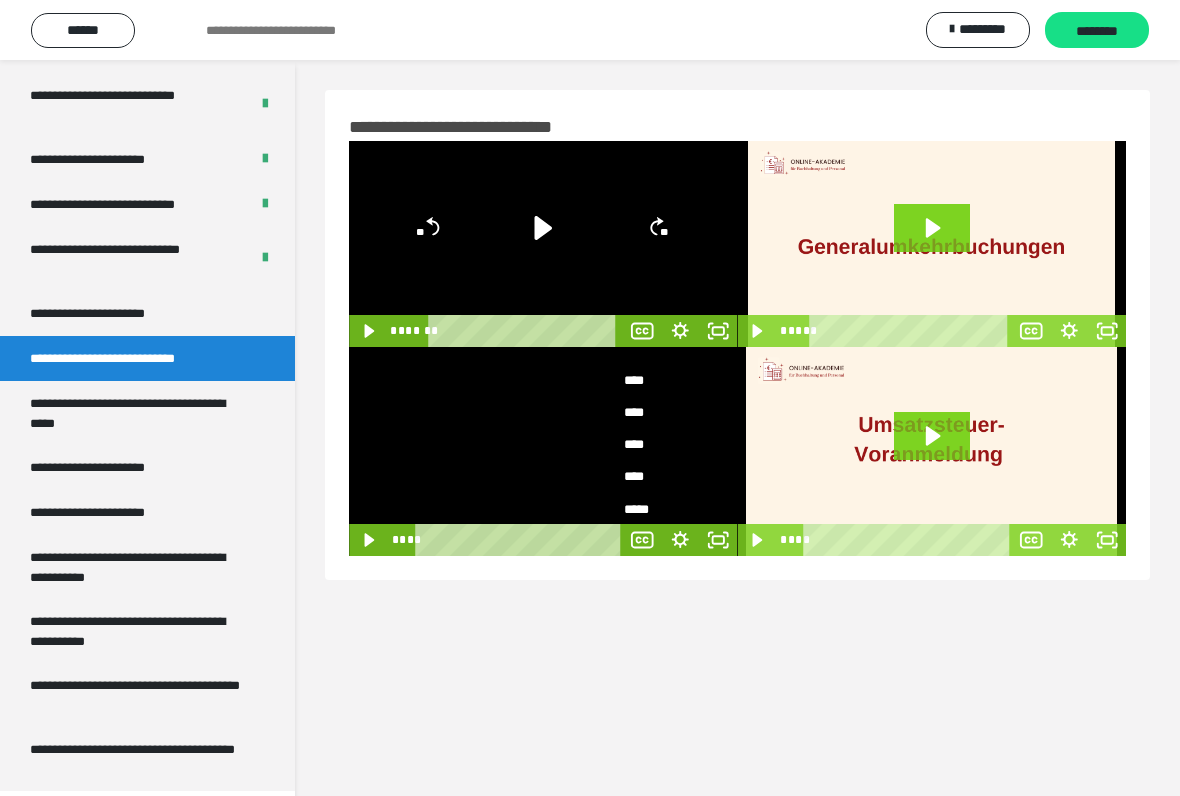 scroll, scrollTop: 91, scrollLeft: 0, axis: vertical 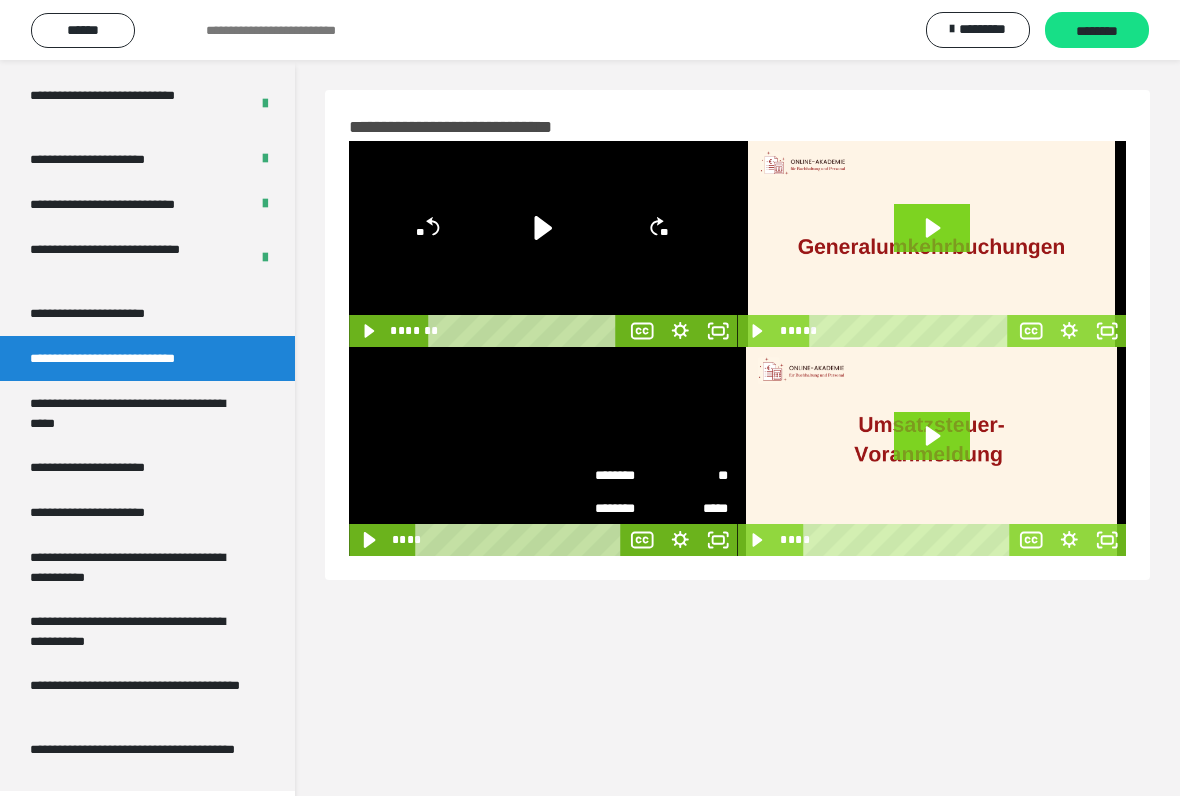 click 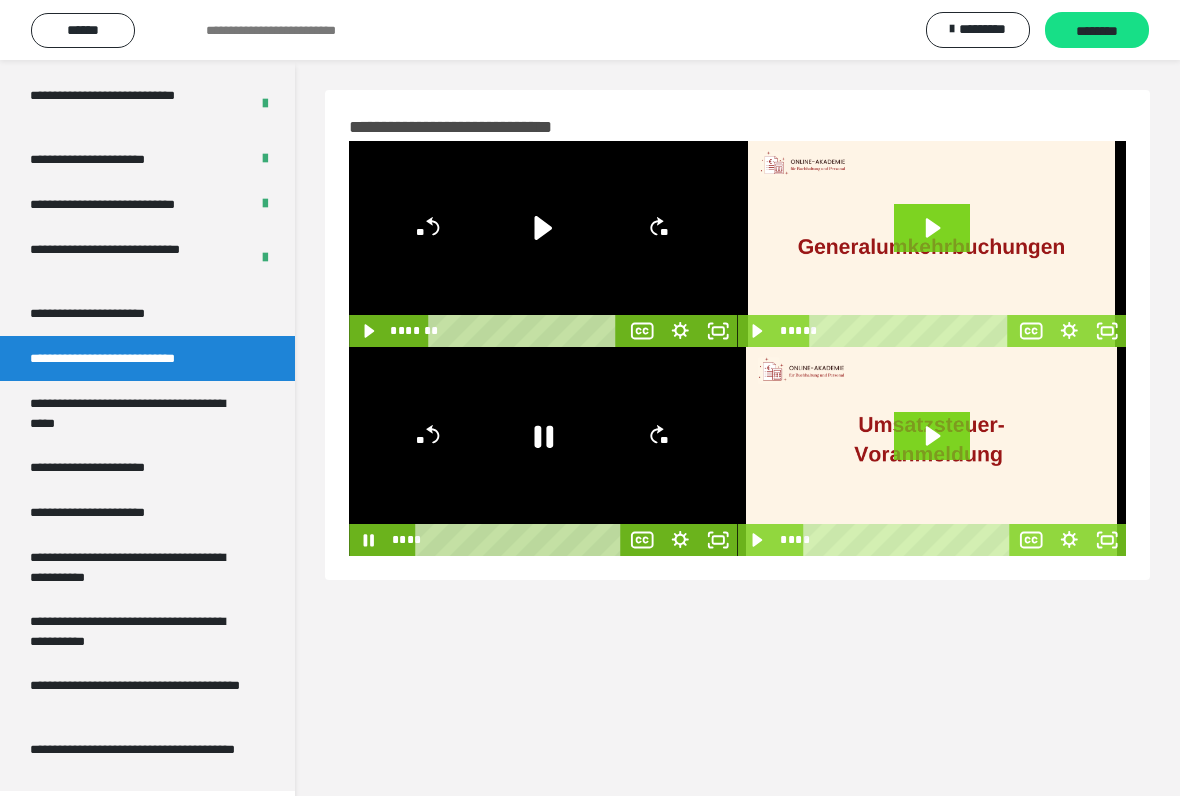 click 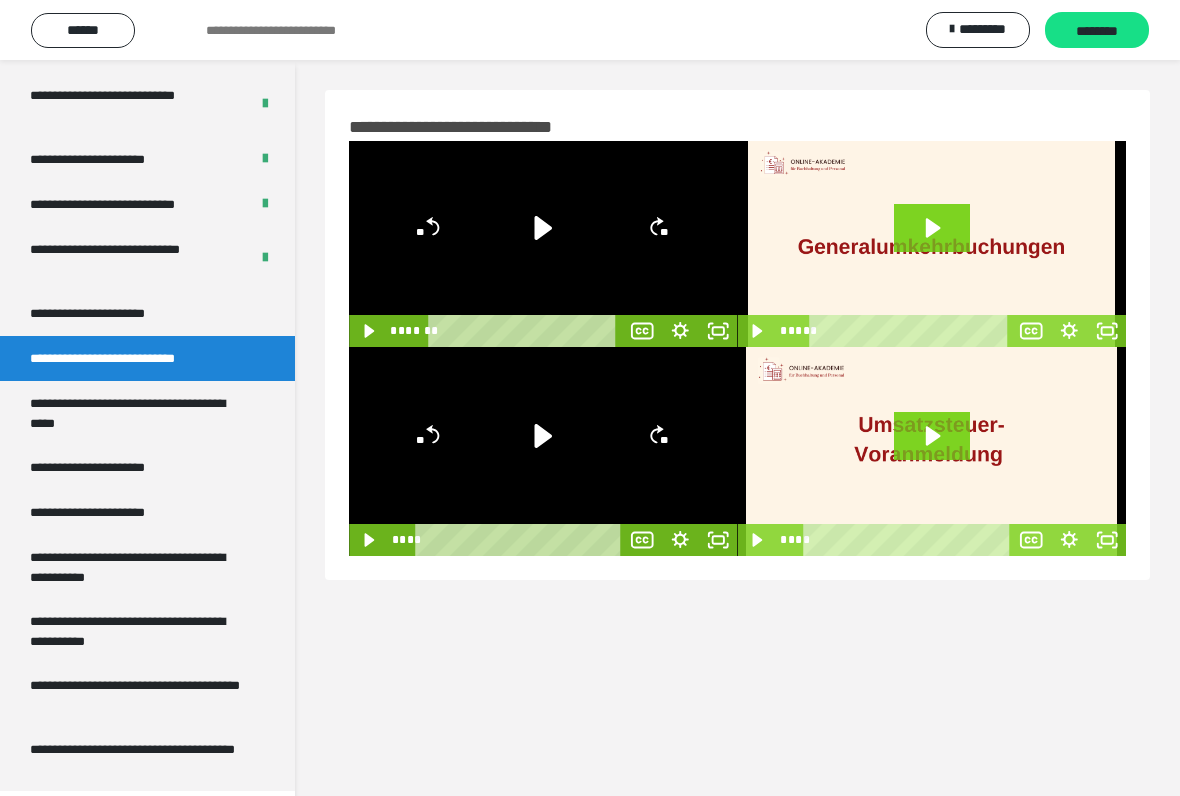 click 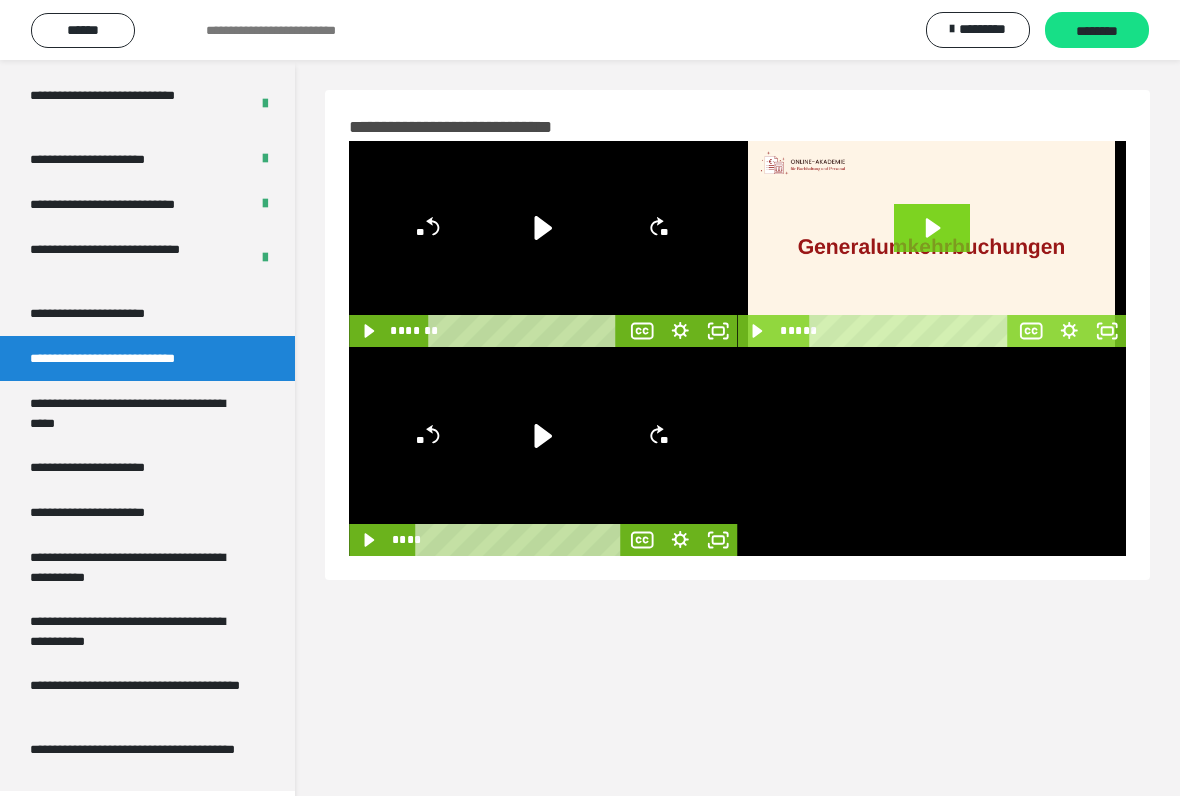 click at bounding box center [932, 451] 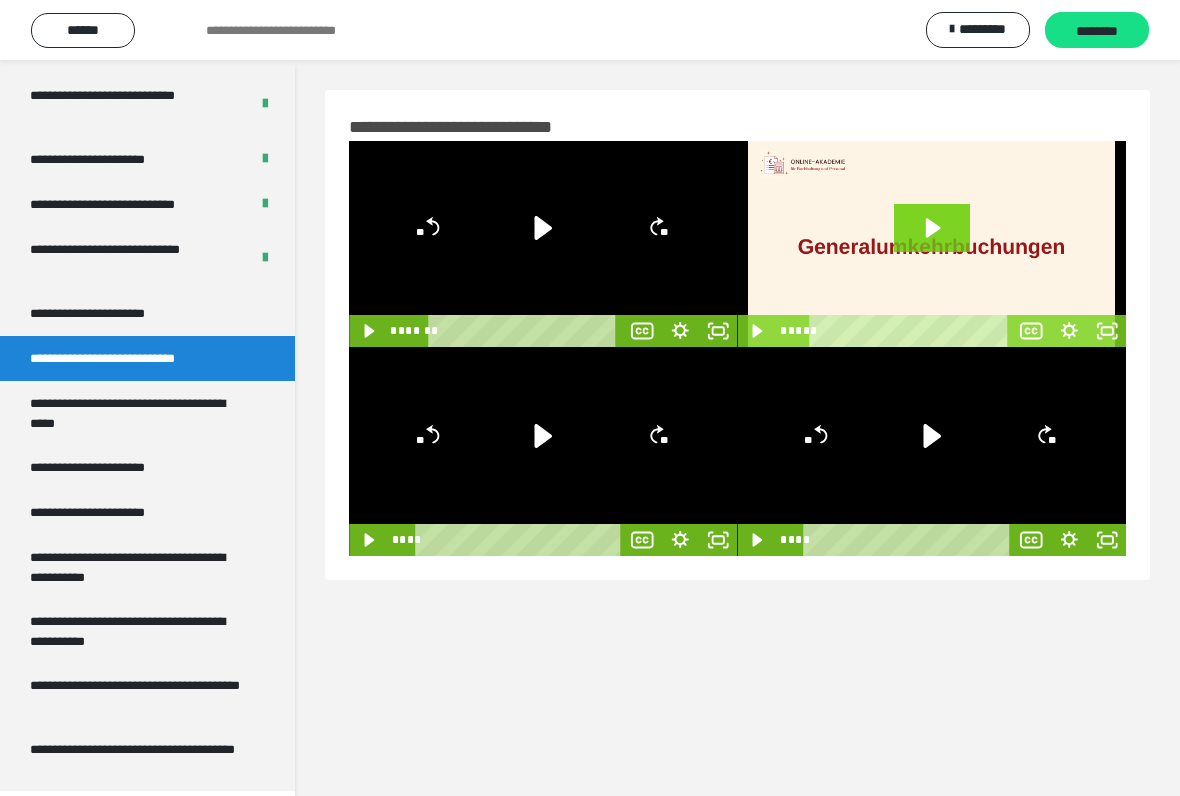 click 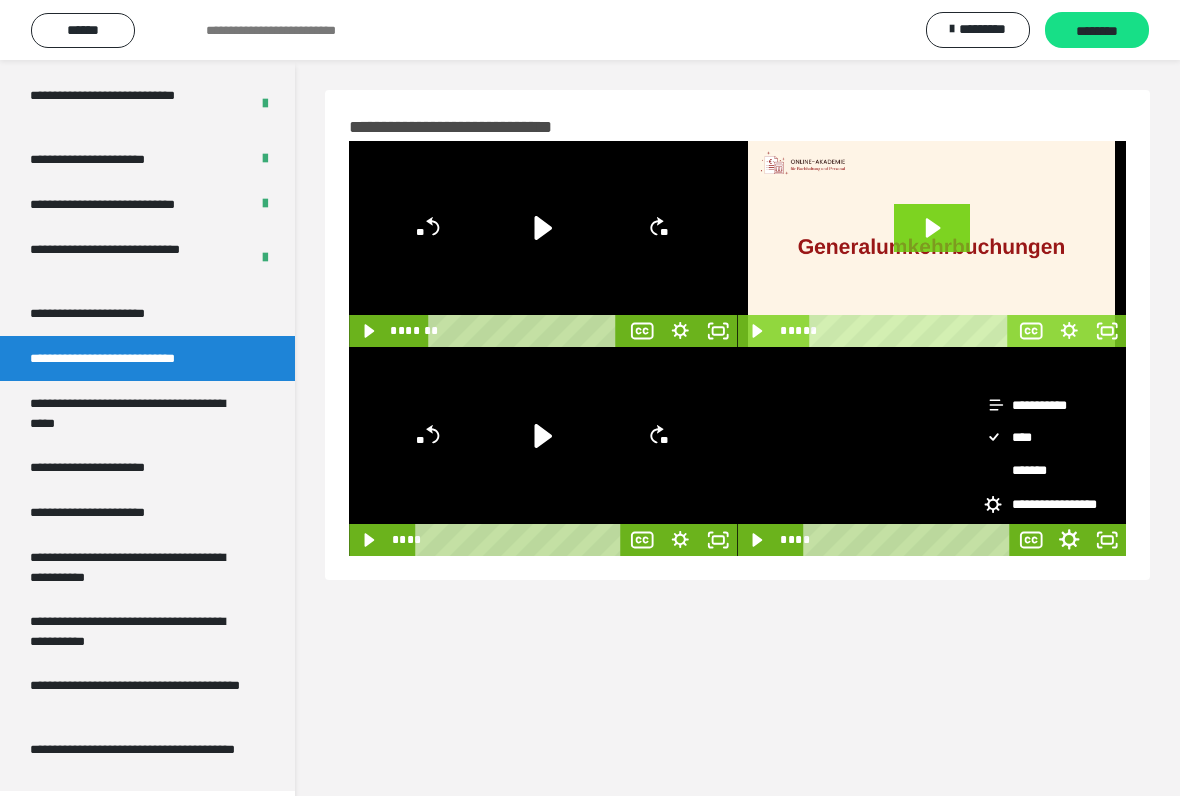 click 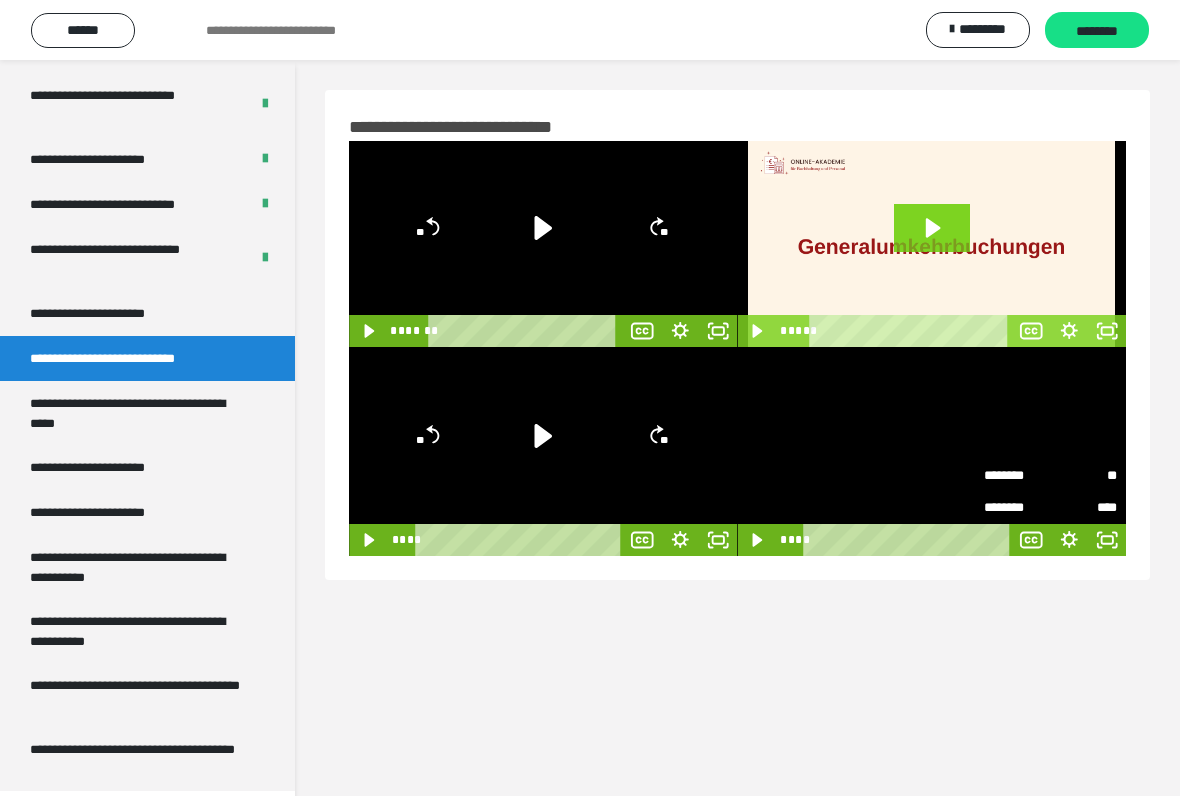 click on "********" at bounding box center [1017, 508] 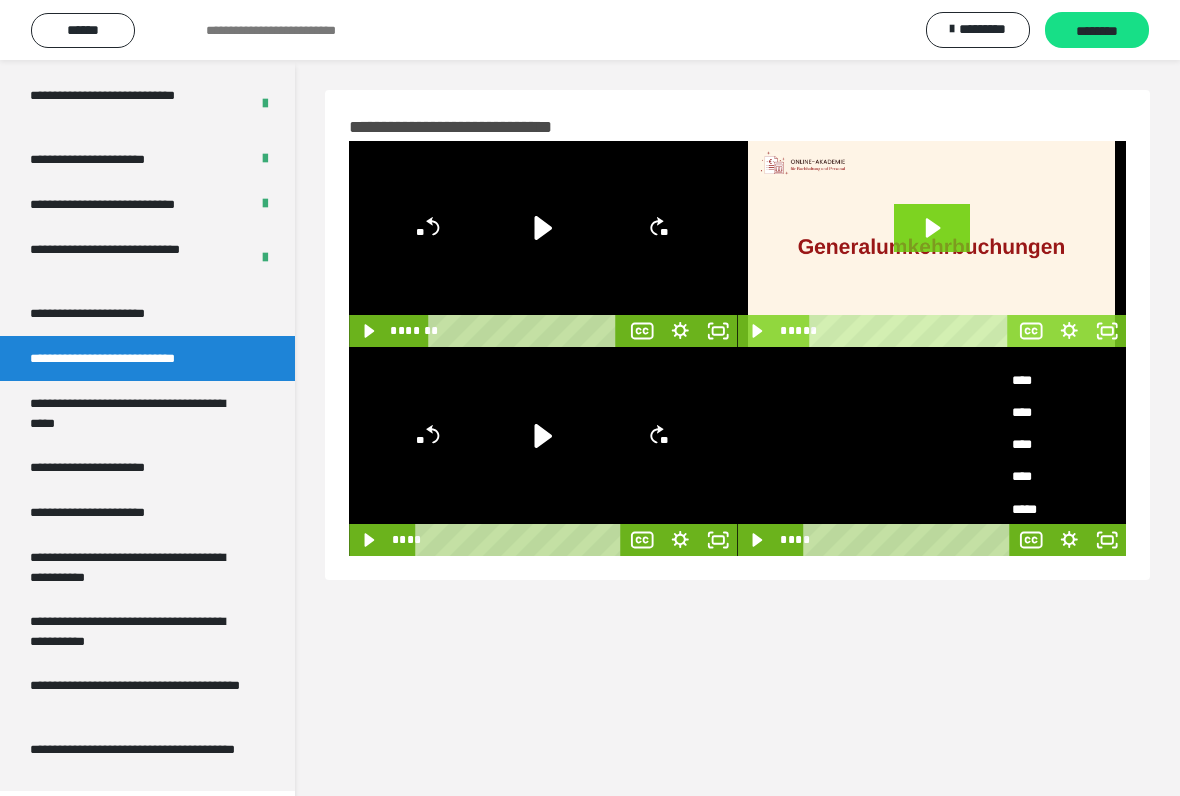 scroll, scrollTop: 91, scrollLeft: 0, axis: vertical 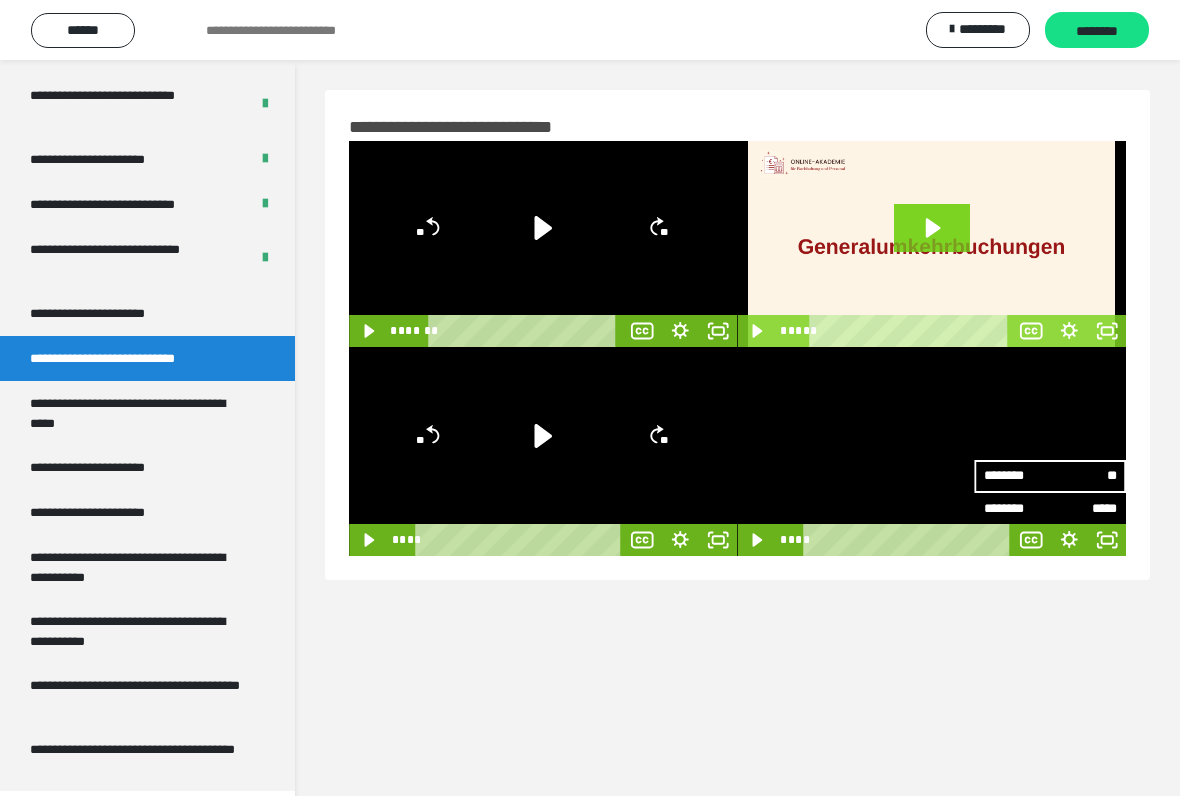 click on "**********" at bounding box center (139, 413) 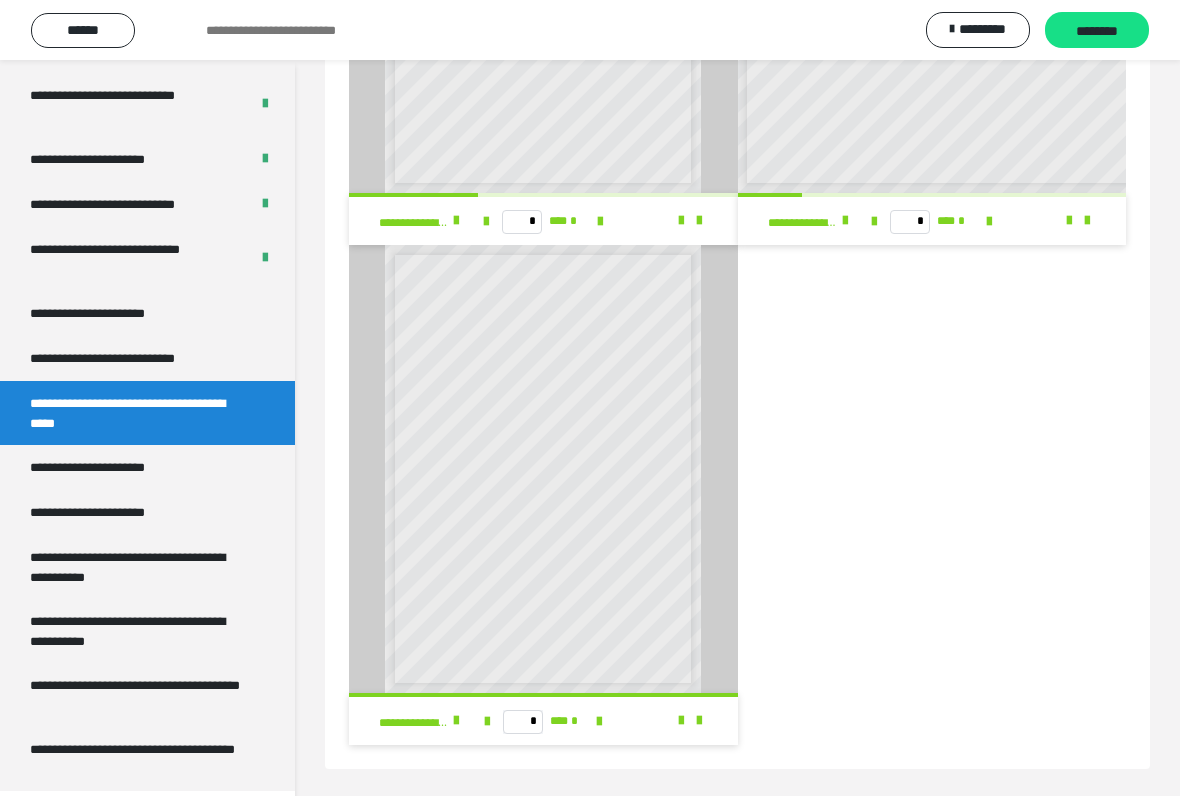 scroll, scrollTop: 395, scrollLeft: 0, axis: vertical 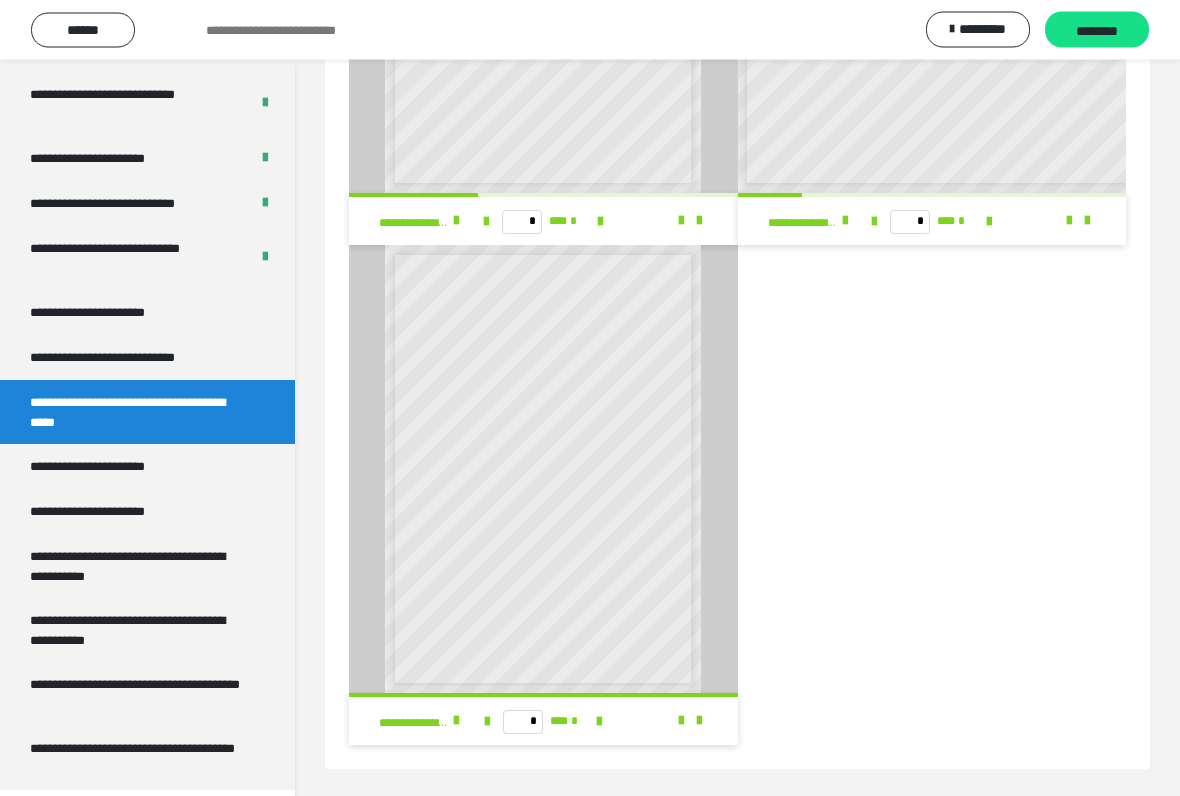 click on "**********" at bounding box center [129, 358] 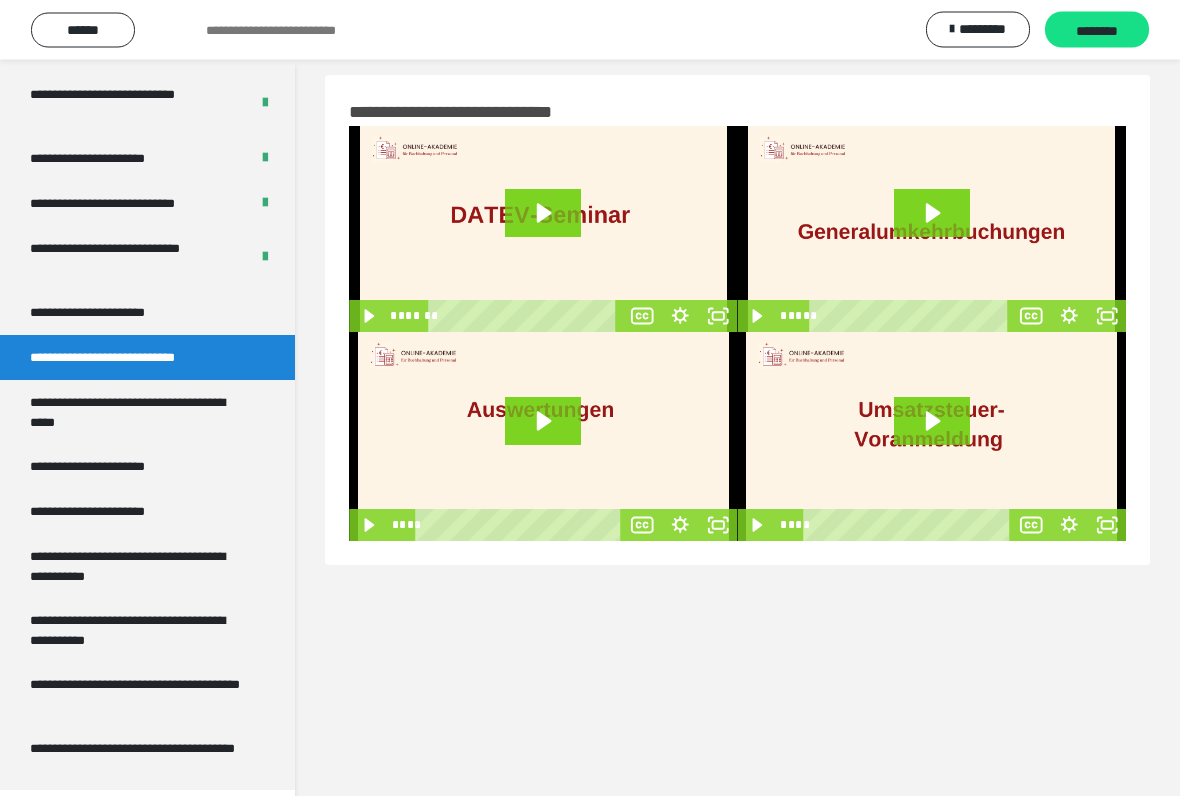 click 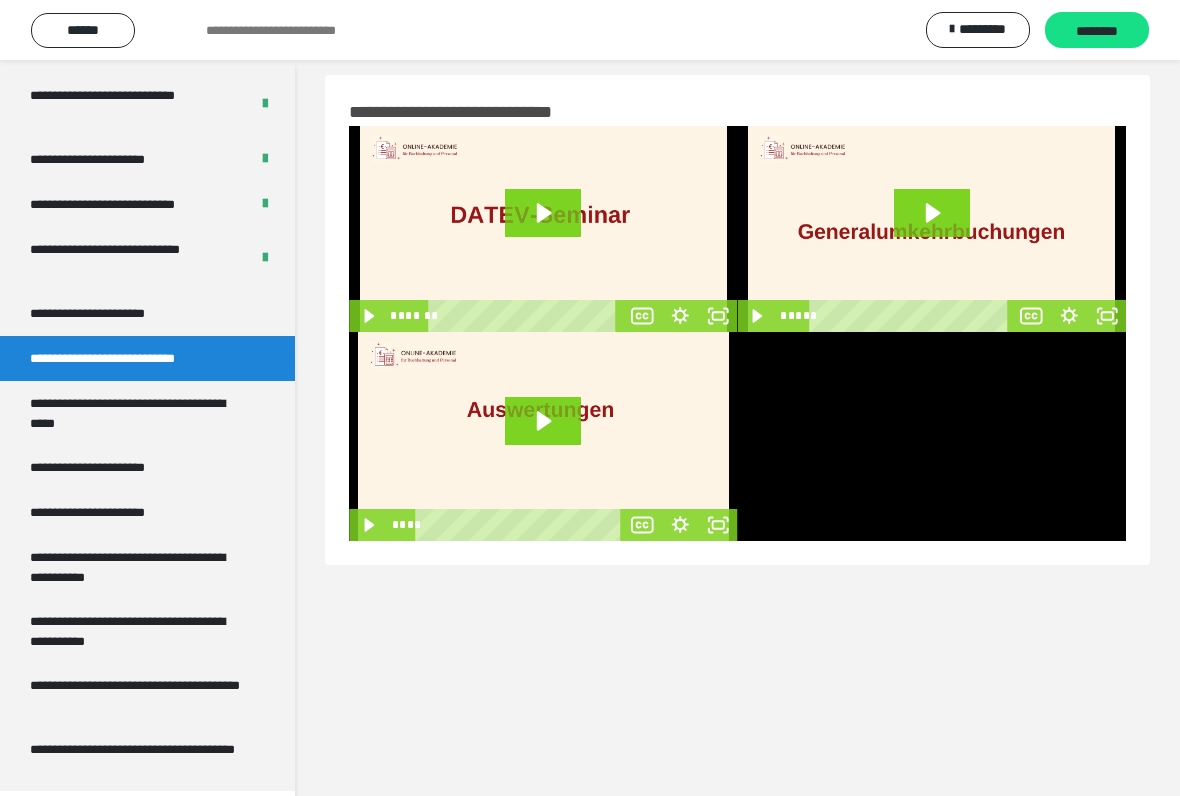 click at bounding box center [932, 436] 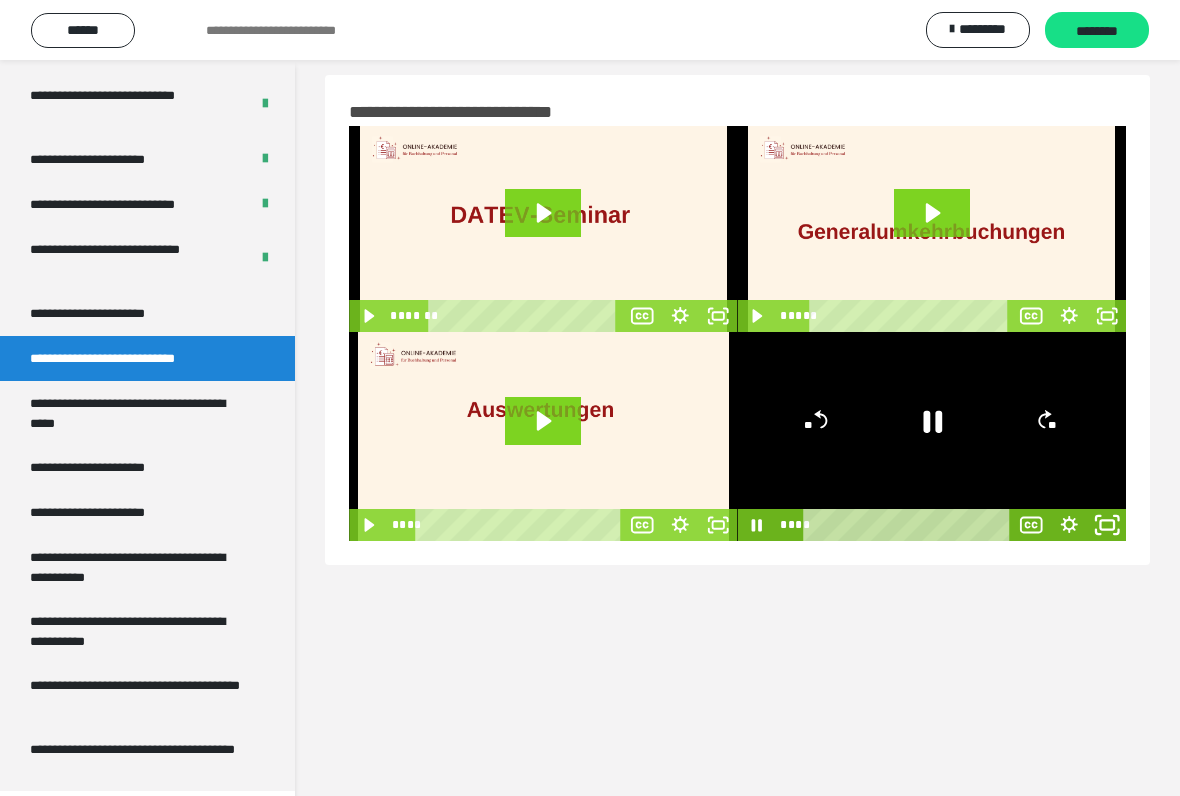 click 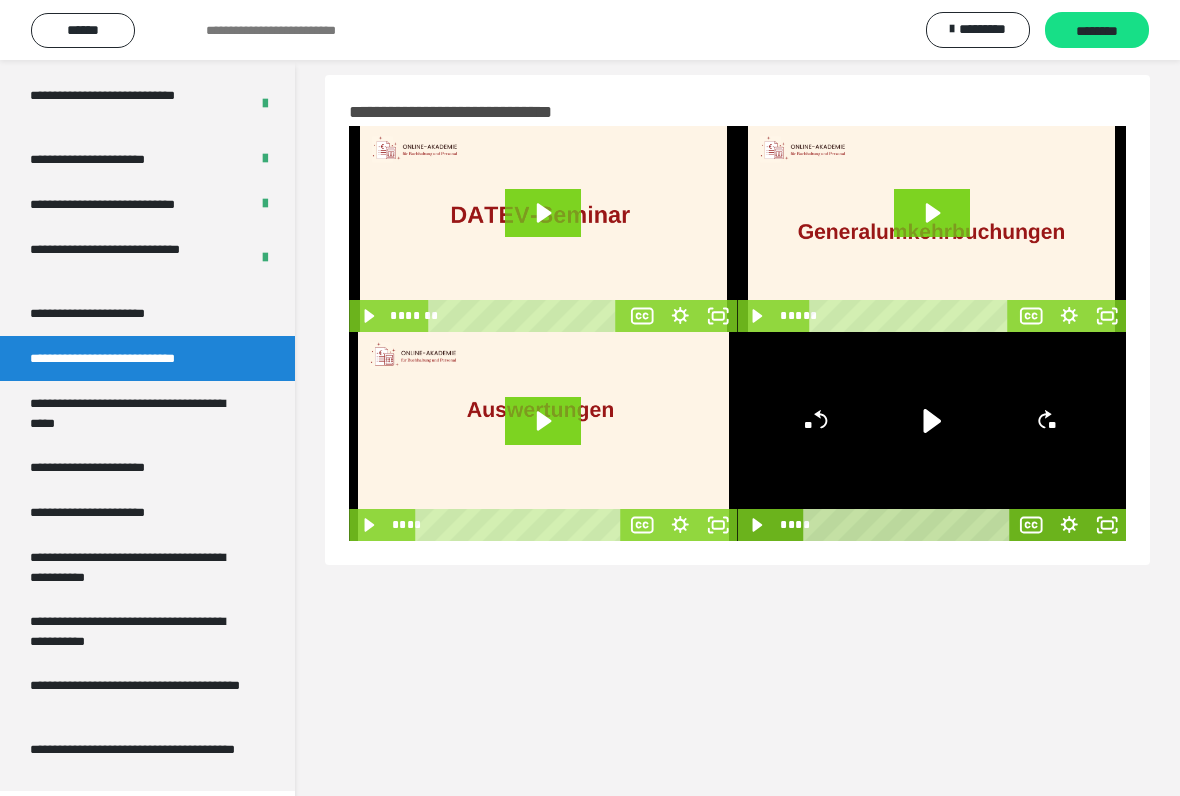 click 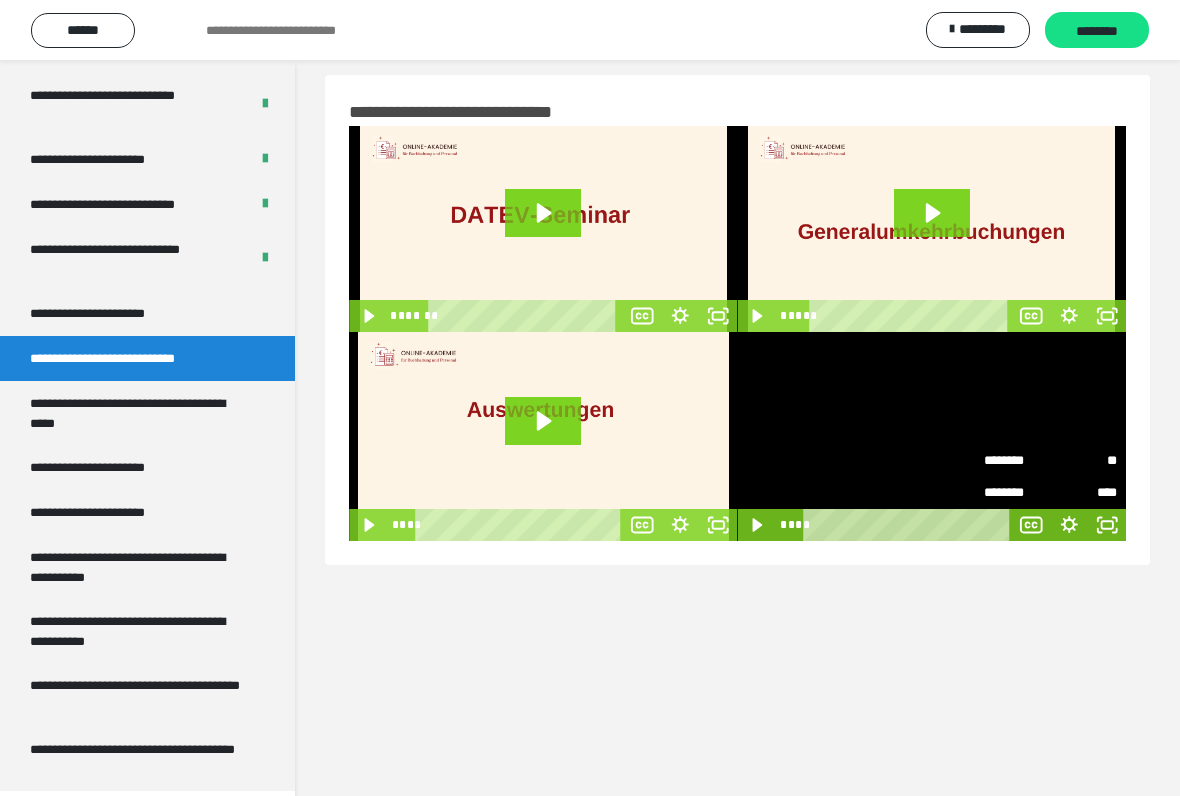 scroll, scrollTop: 60, scrollLeft: 0, axis: vertical 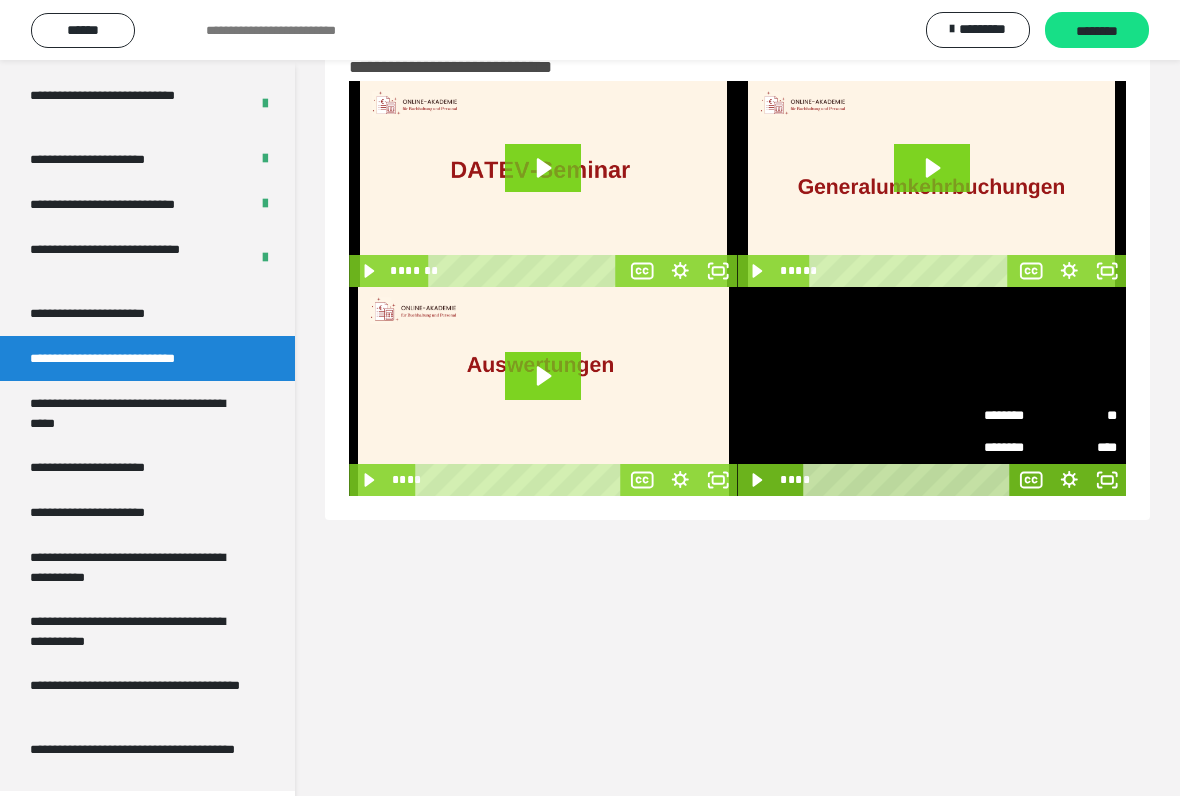 click on "********" at bounding box center [1017, 444] 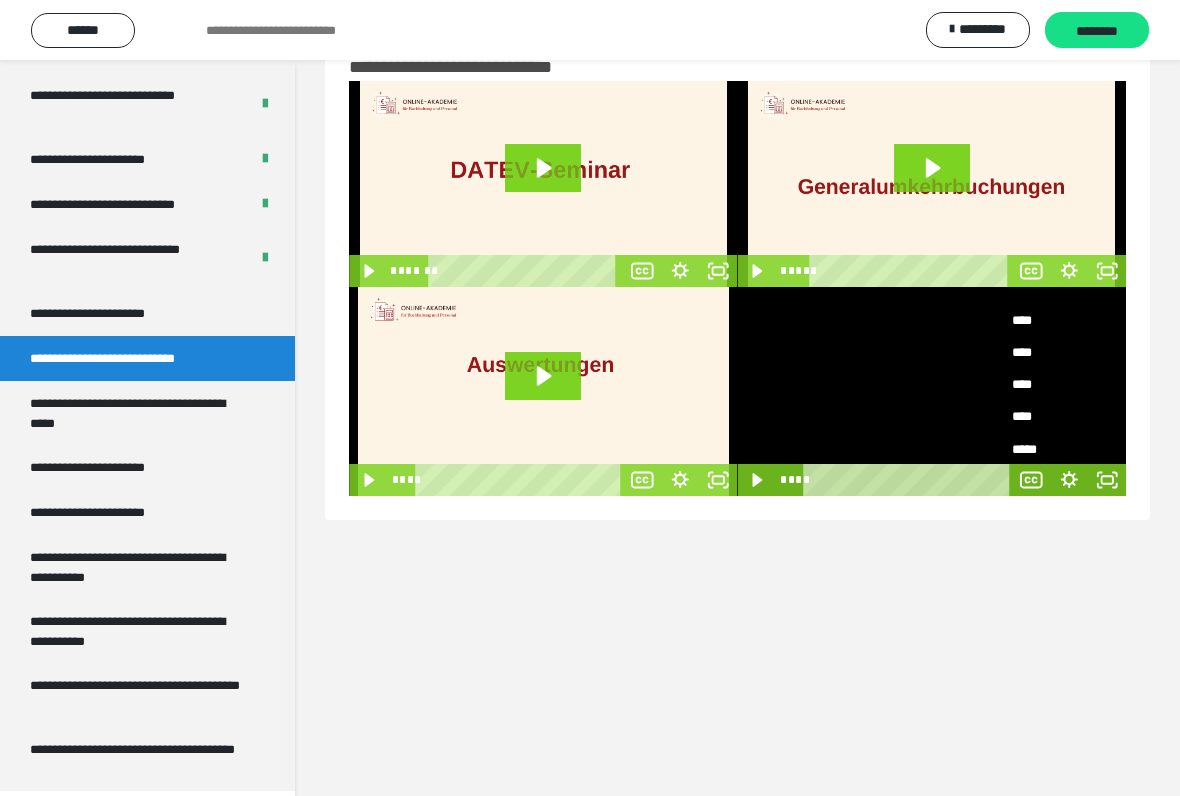 scroll, scrollTop: 91, scrollLeft: 0, axis: vertical 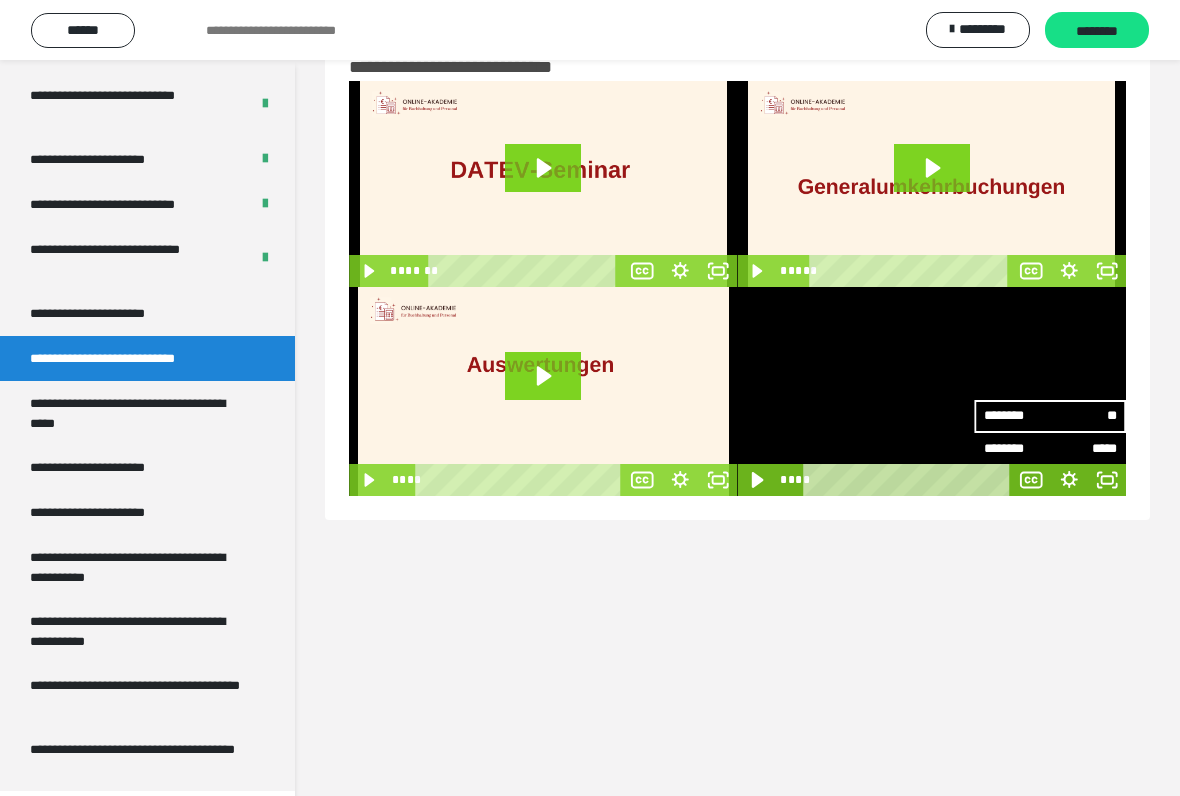 click 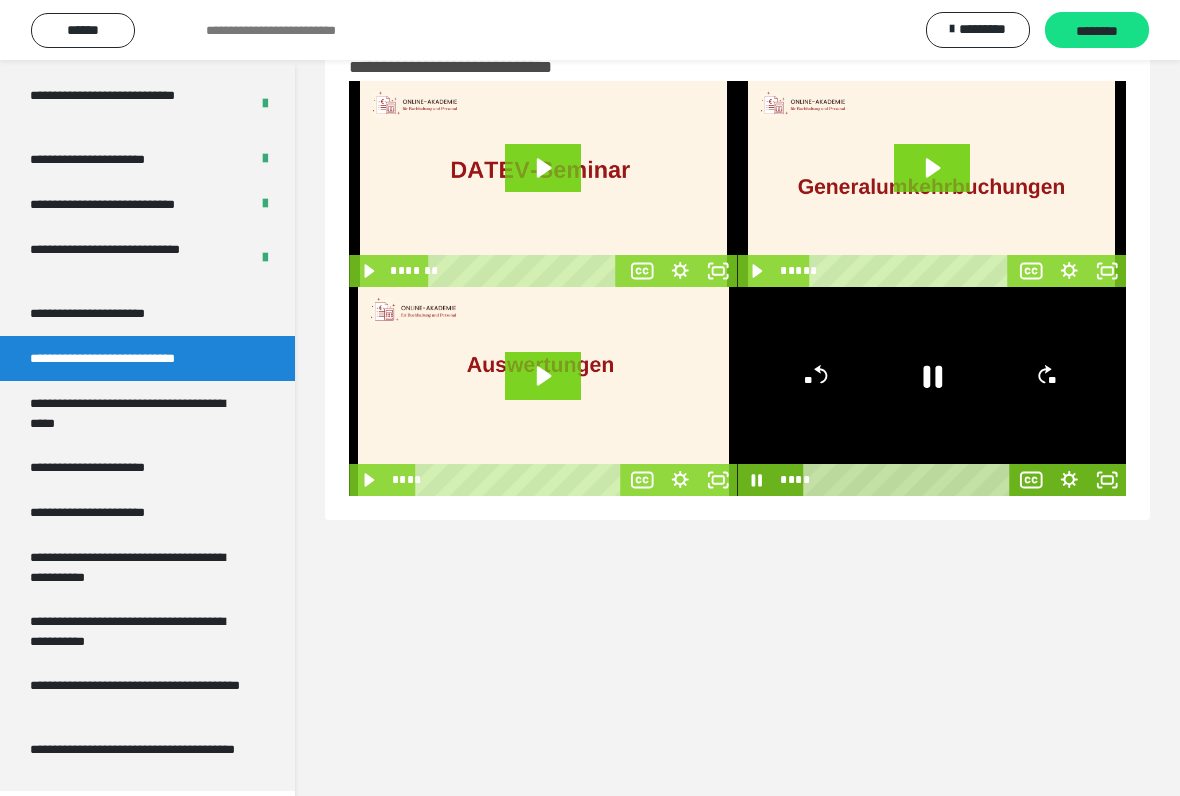 click 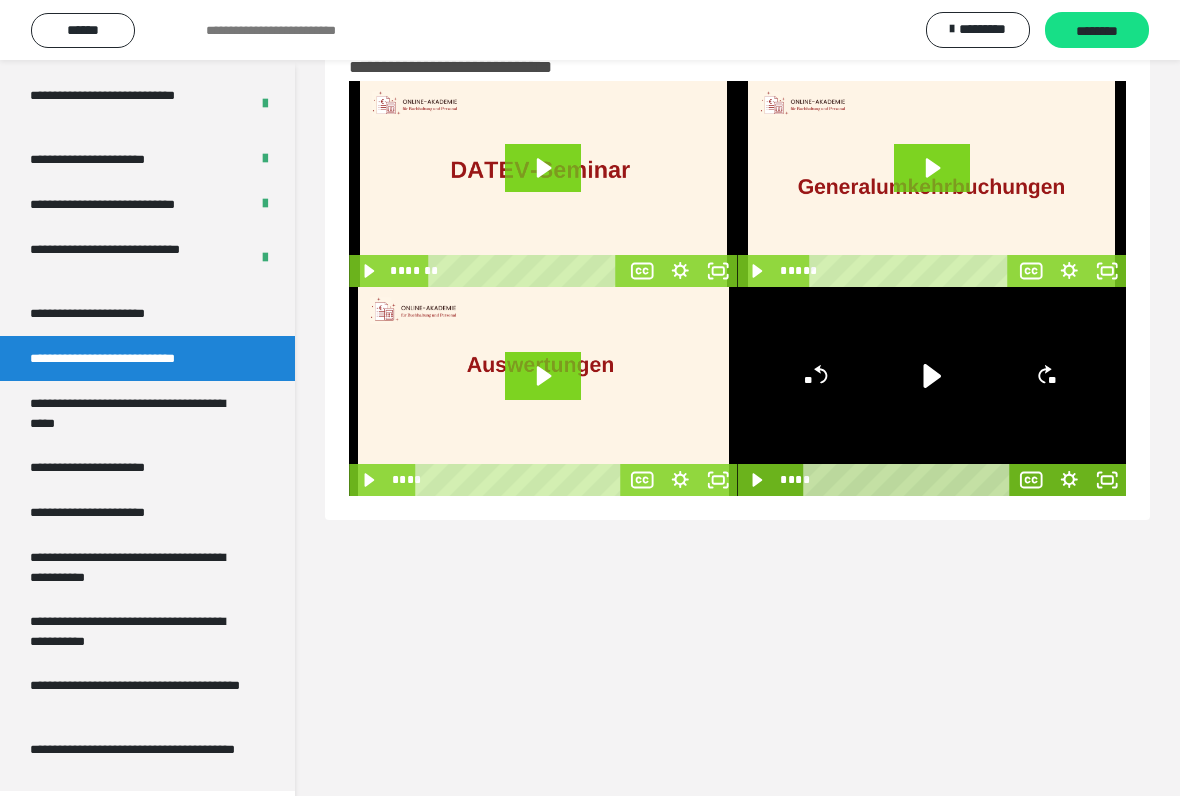 click on "**********" at bounding box center (139, 413) 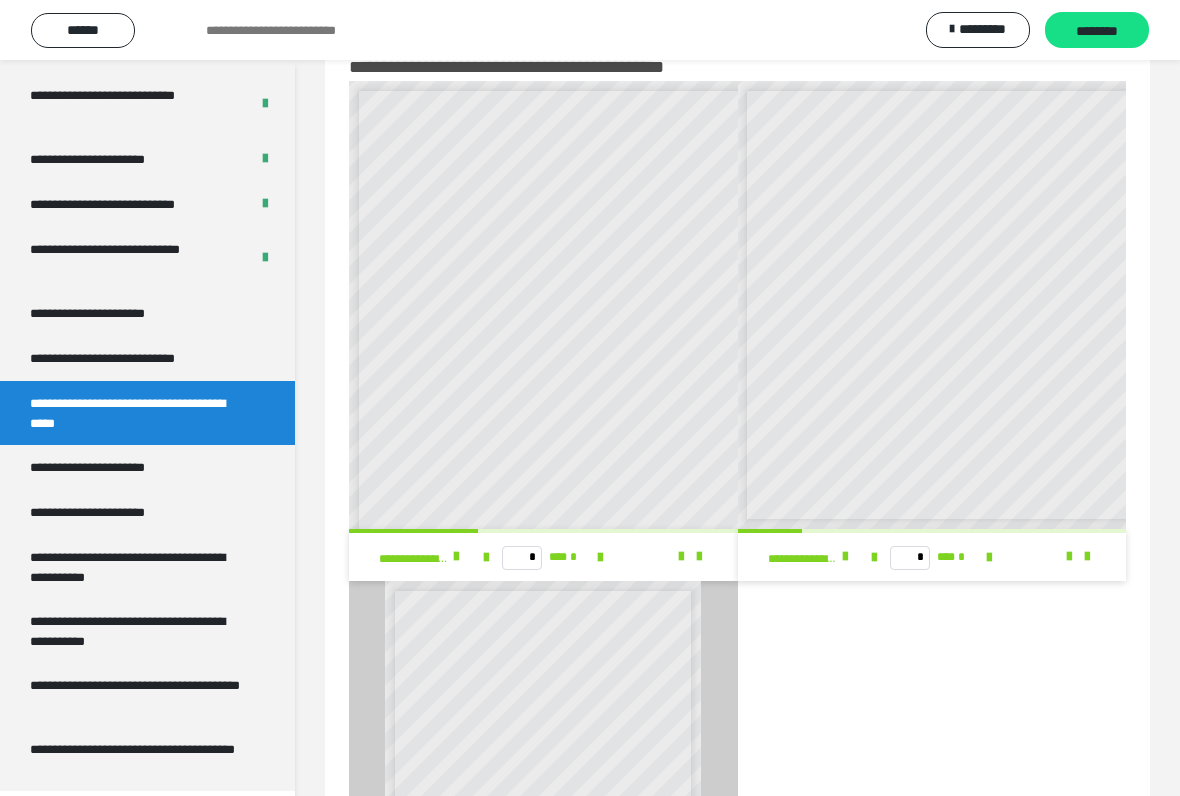 click on "**********" at bounding box center (129, 358) 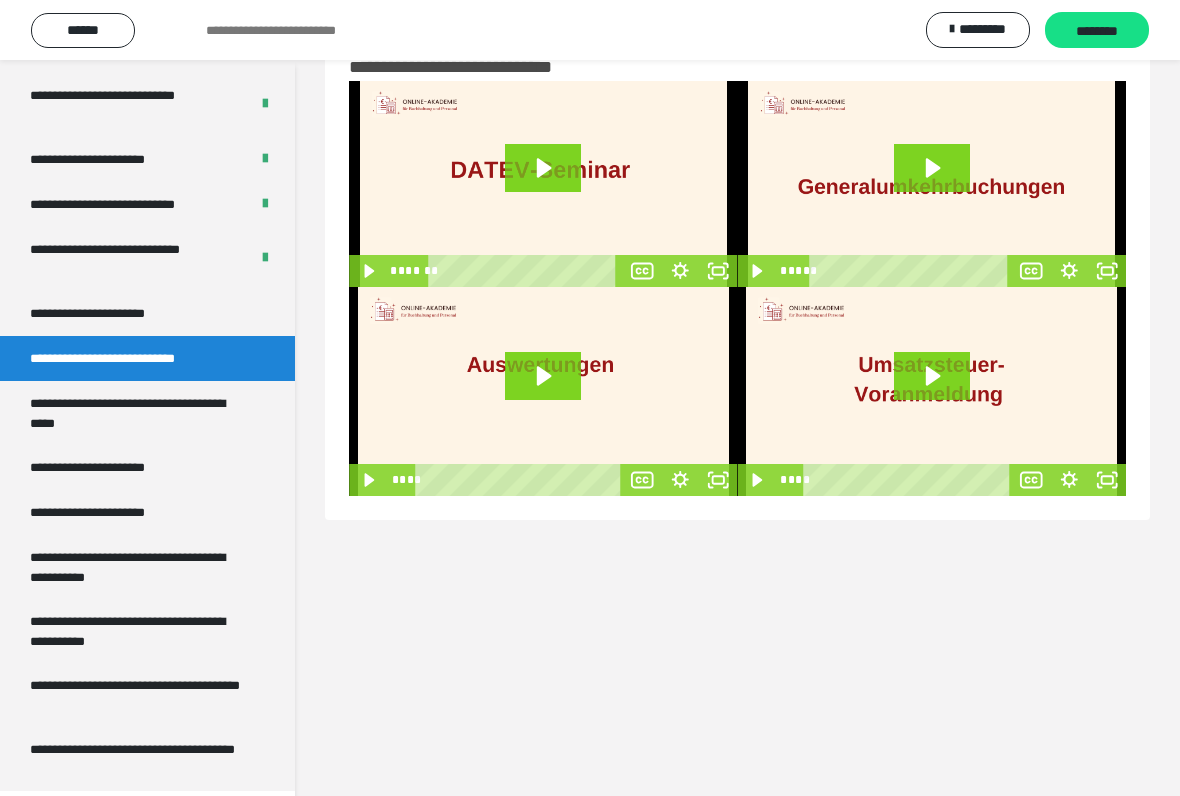 click on "**********" at bounding box center [139, 413] 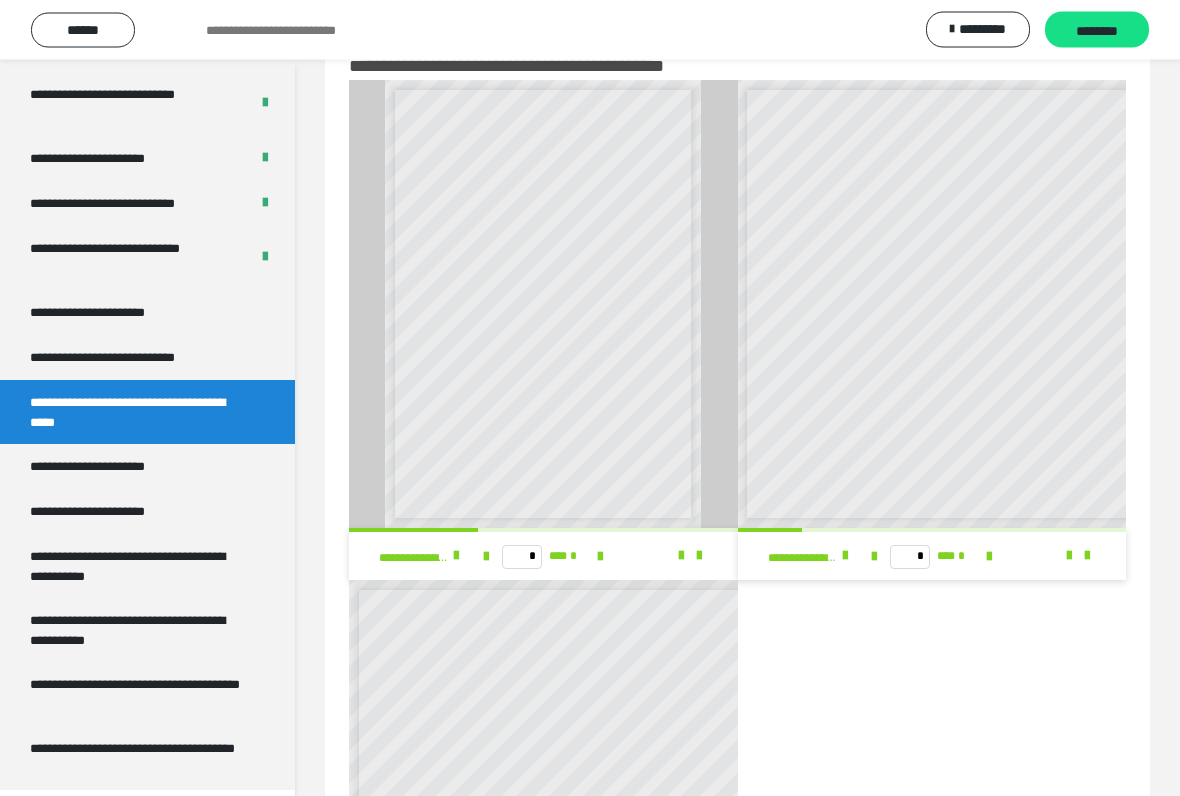 scroll, scrollTop: 0, scrollLeft: 0, axis: both 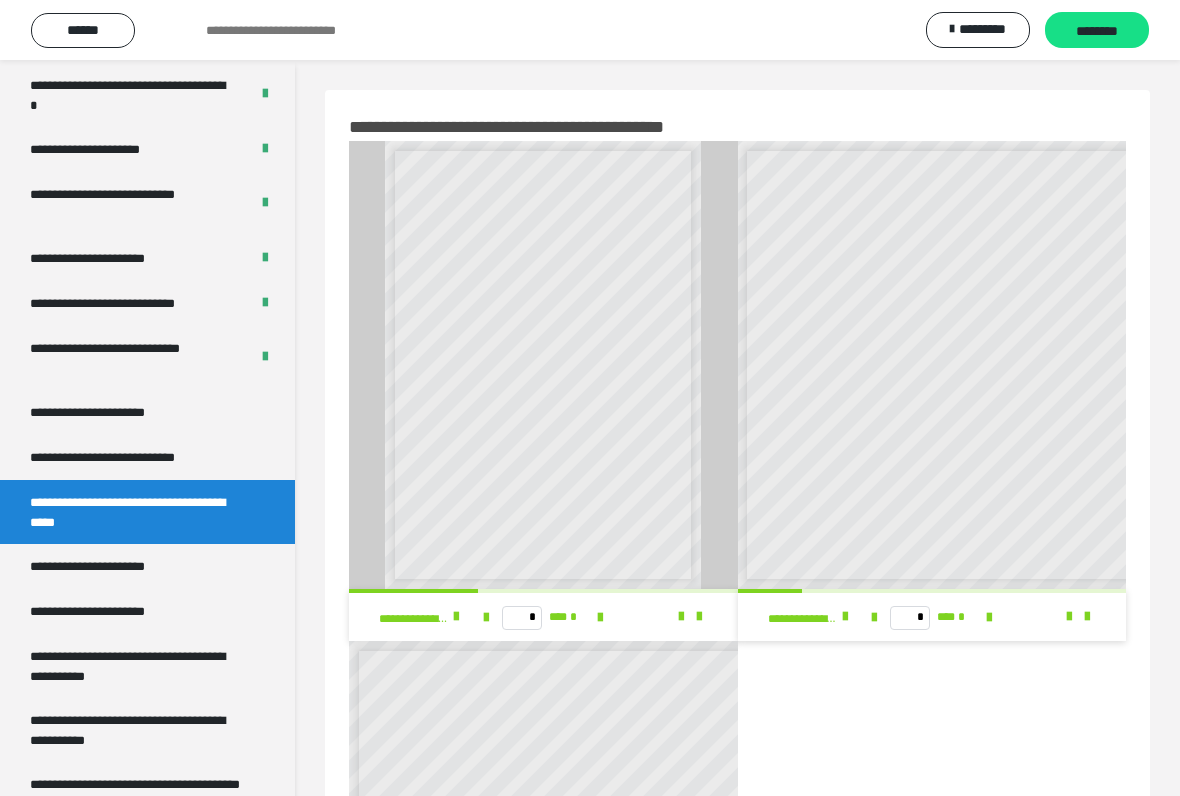 click on "**********" at bounding box center (111, 258) 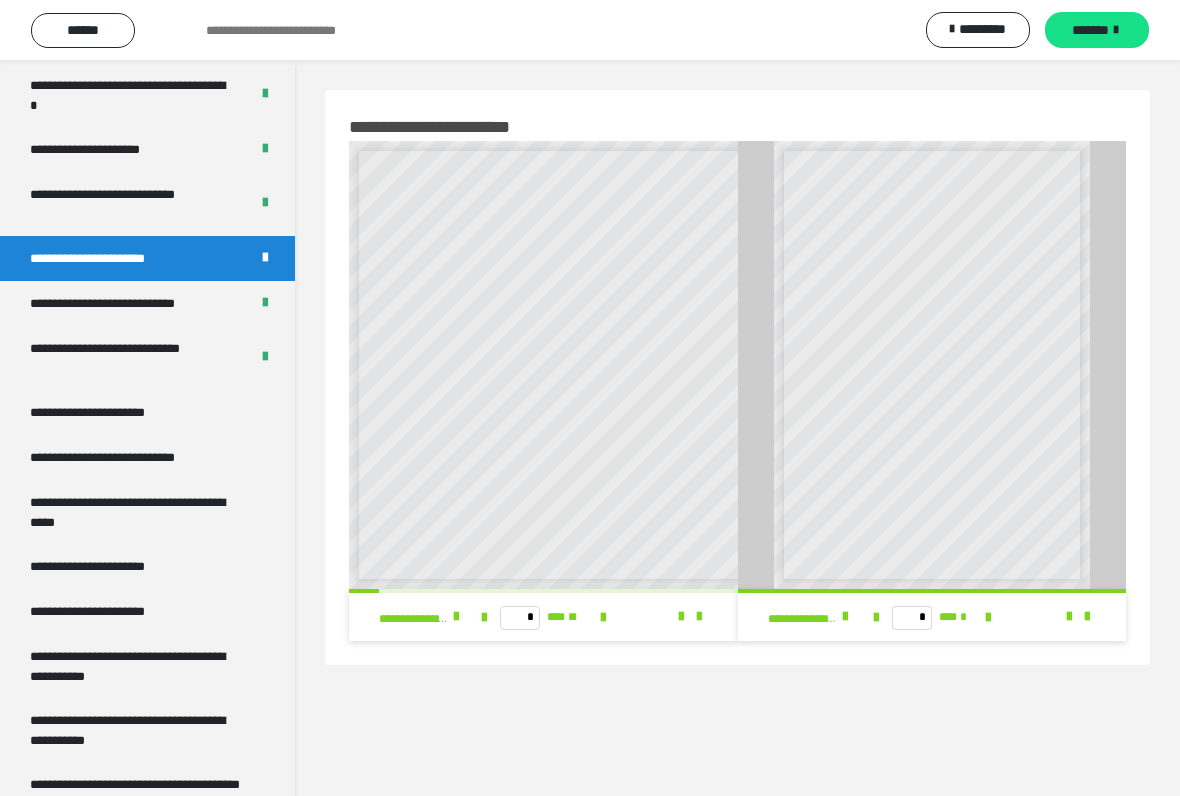 click on "**********" at bounding box center (131, 303) 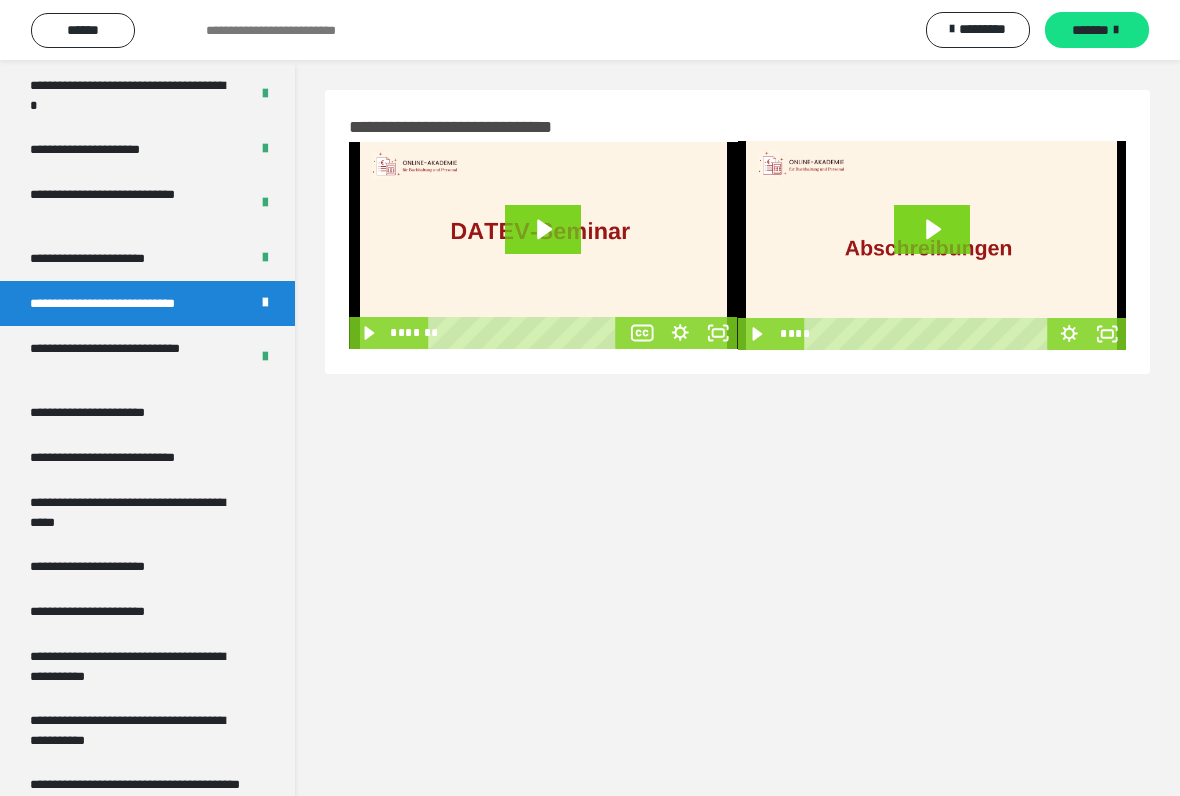 click 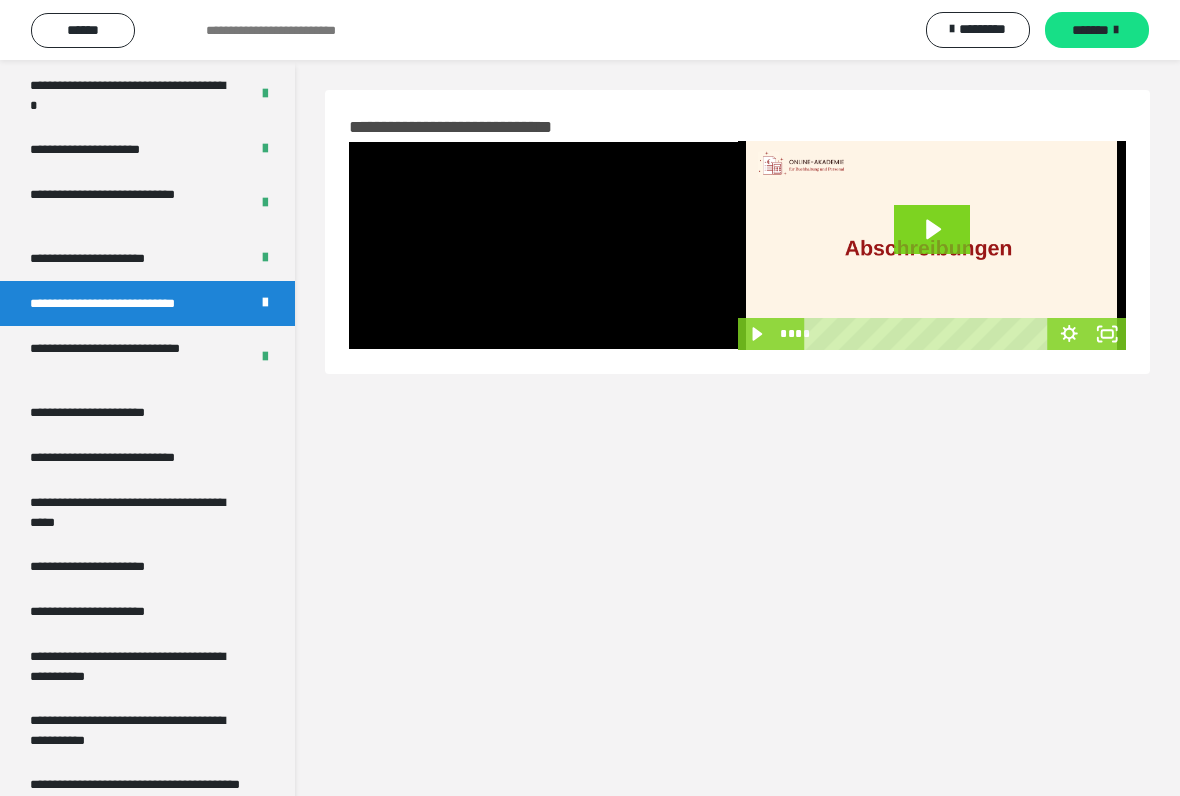 click at bounding box center [543, 245] 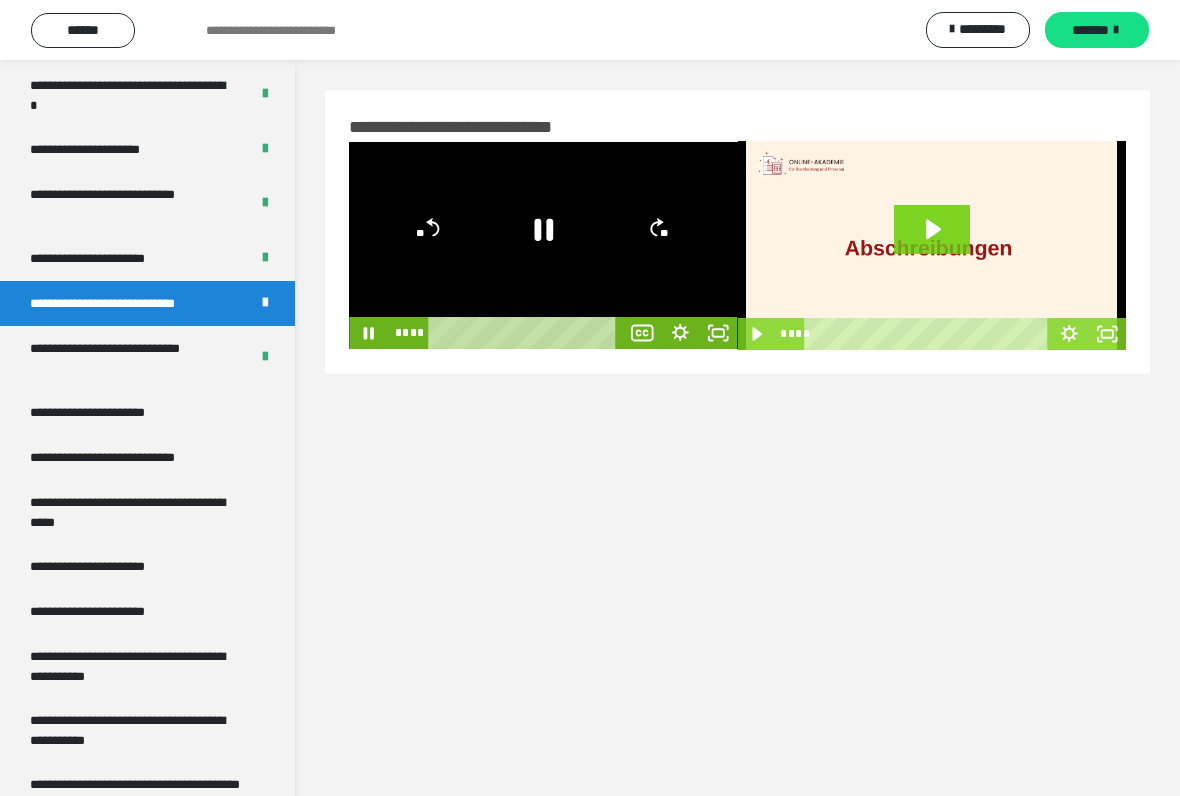 click 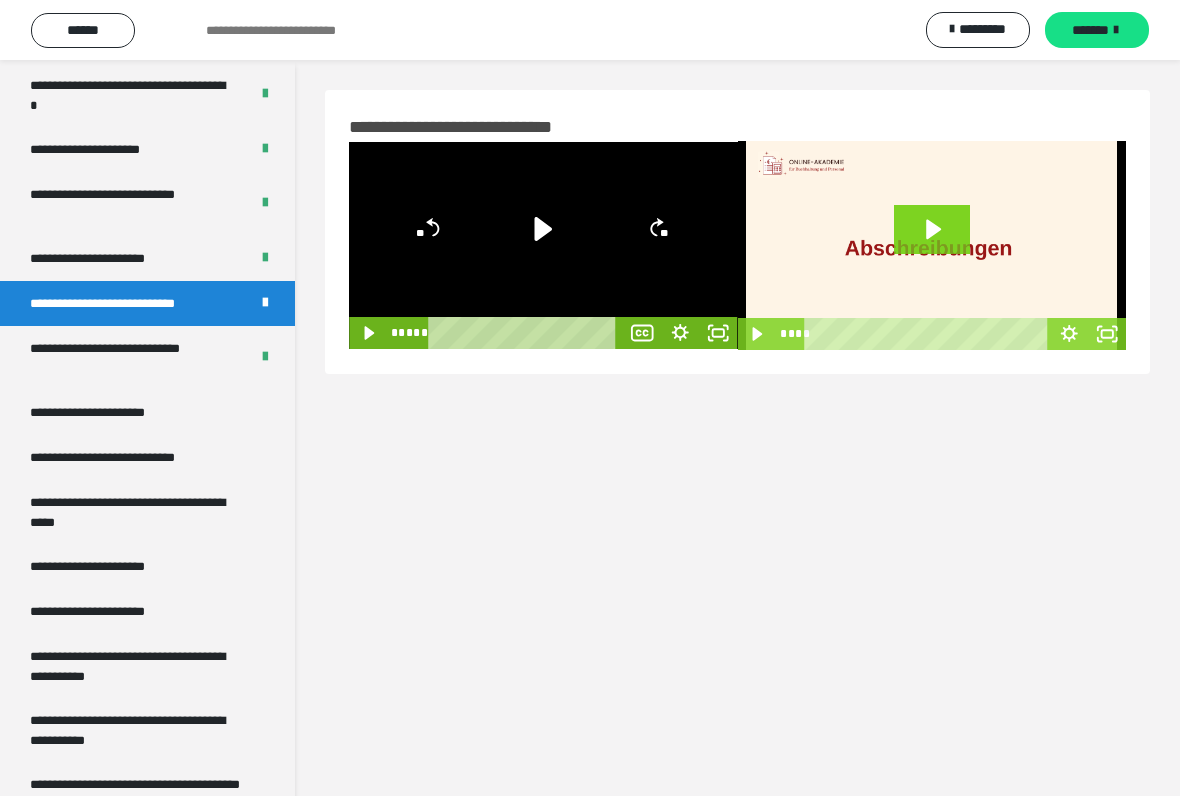 click on "**********" at bounding box center (111, 258) 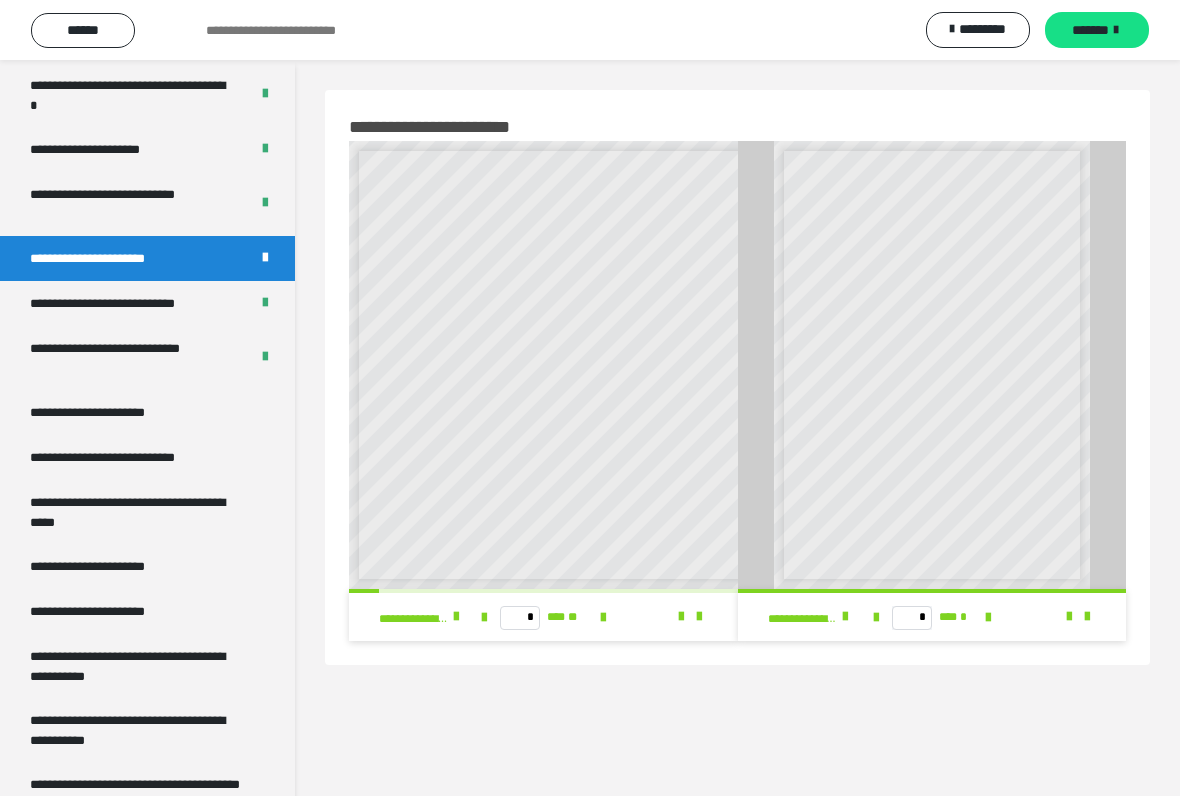 click on "**********" at bounding box center [129, 457] 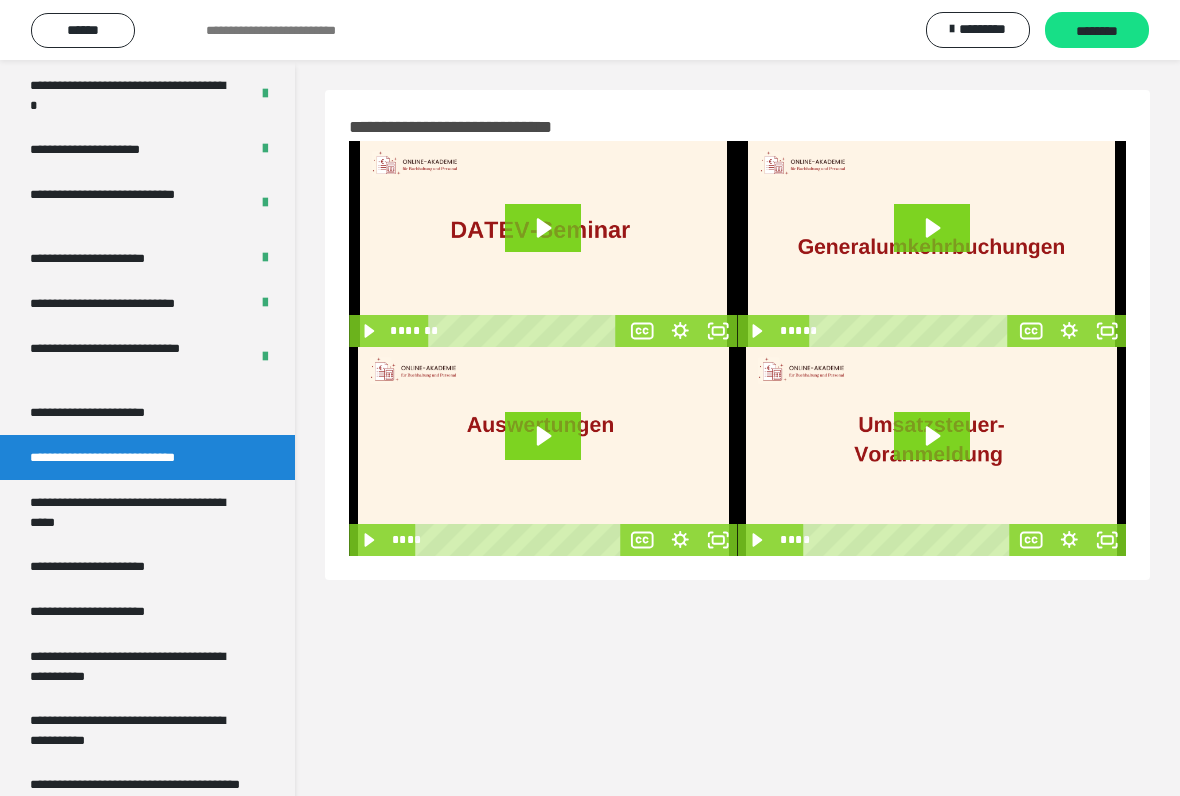 click on "**********" at bounding box center (139, 512) 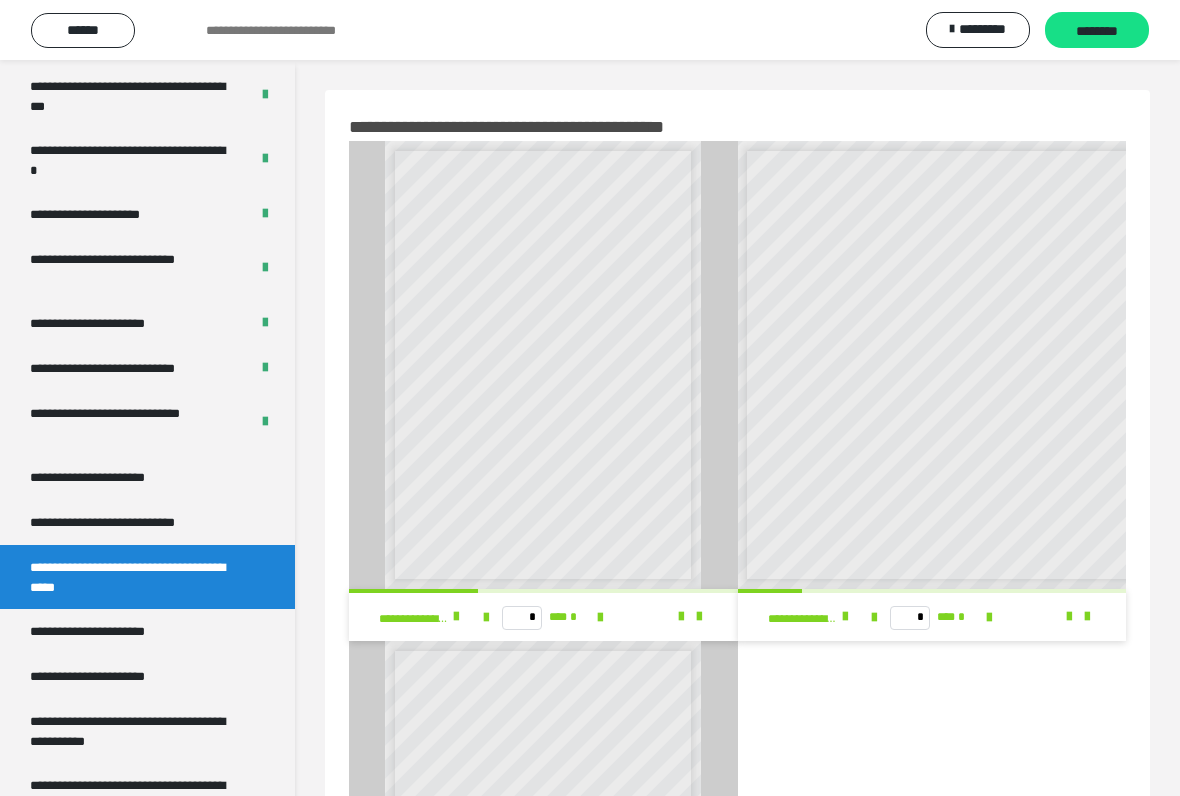 scroll, scrollTop: 3480, scrollLeft: 0, axis: vertical 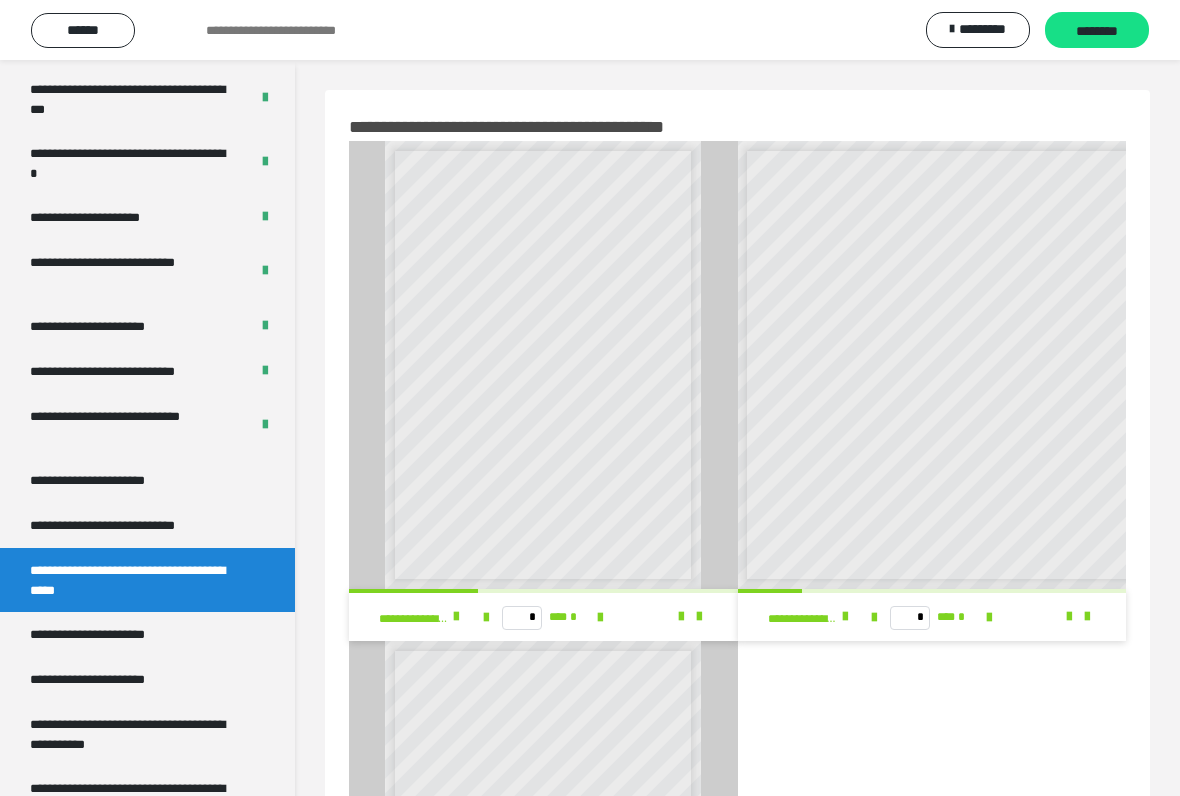 click on "**********" at bounding box center [109, 217] 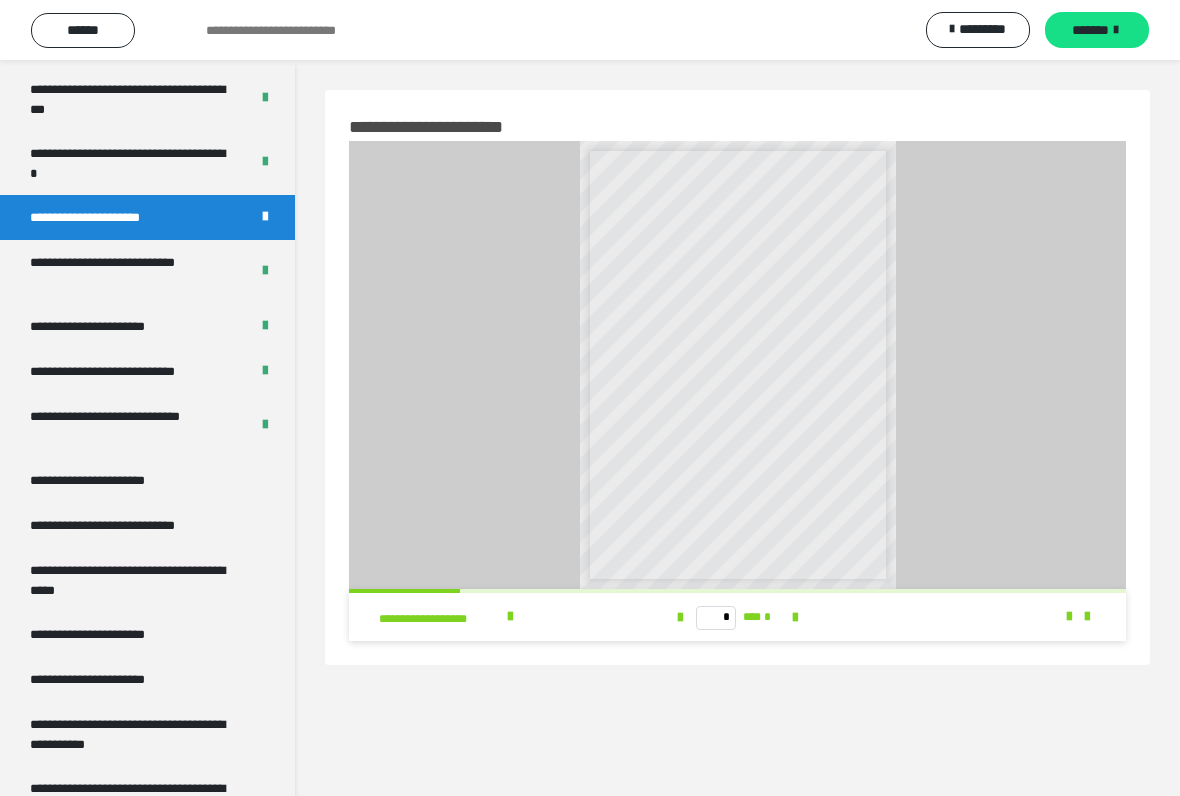 click on "**********" at bounding box center (131, 272) 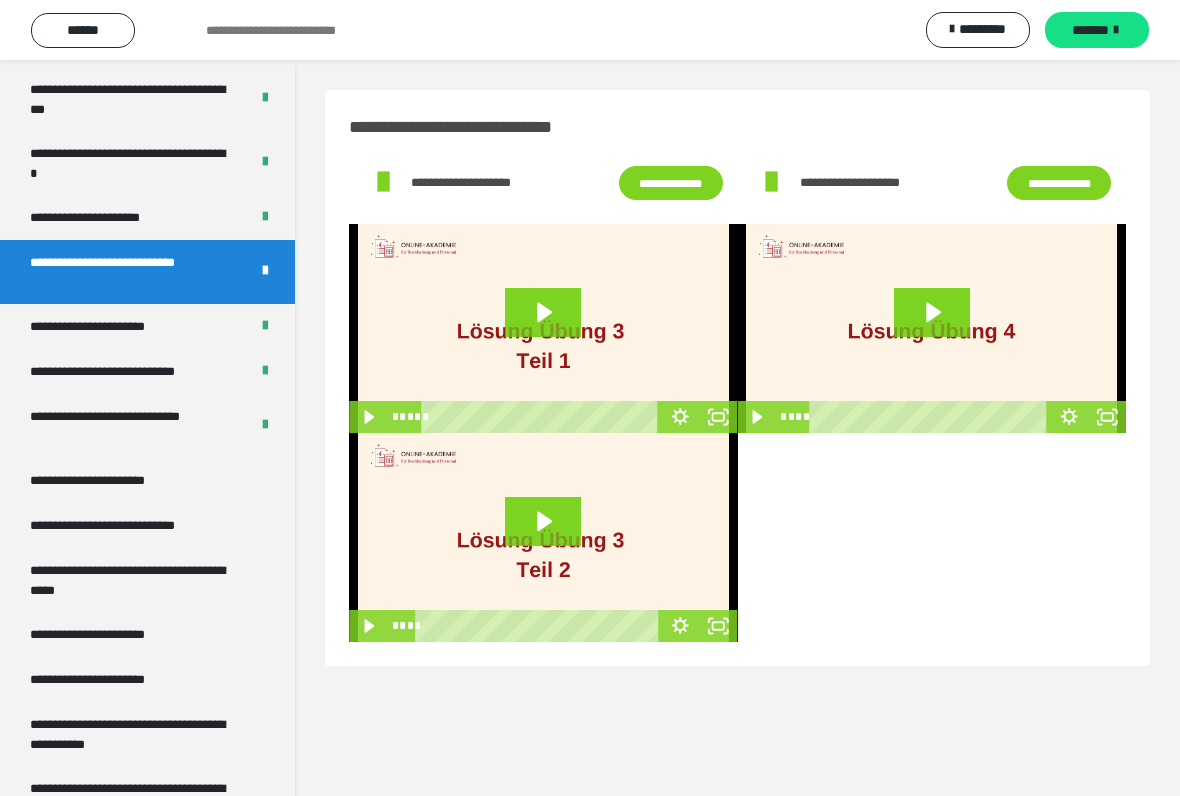 click on "**********" at bounding box center [109, 217] 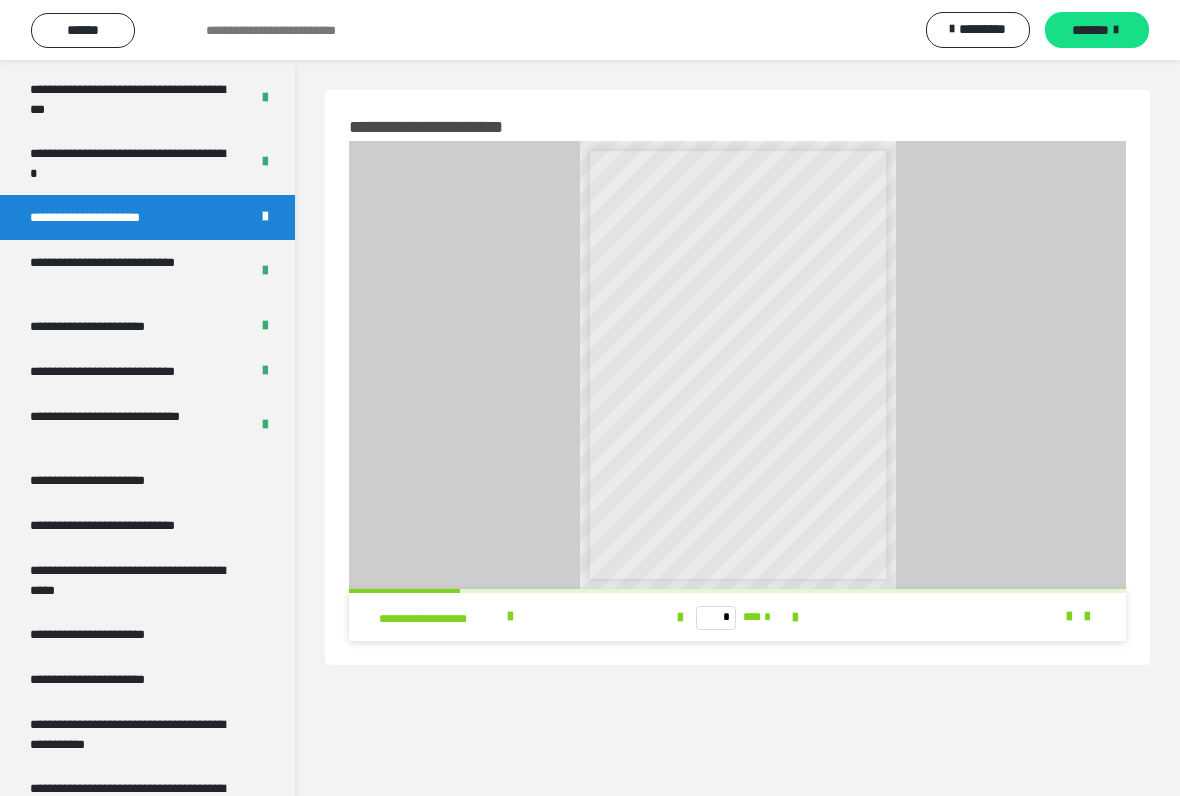 scroll, scrollTop: 60, scrollLeft: 0, axis: vertical 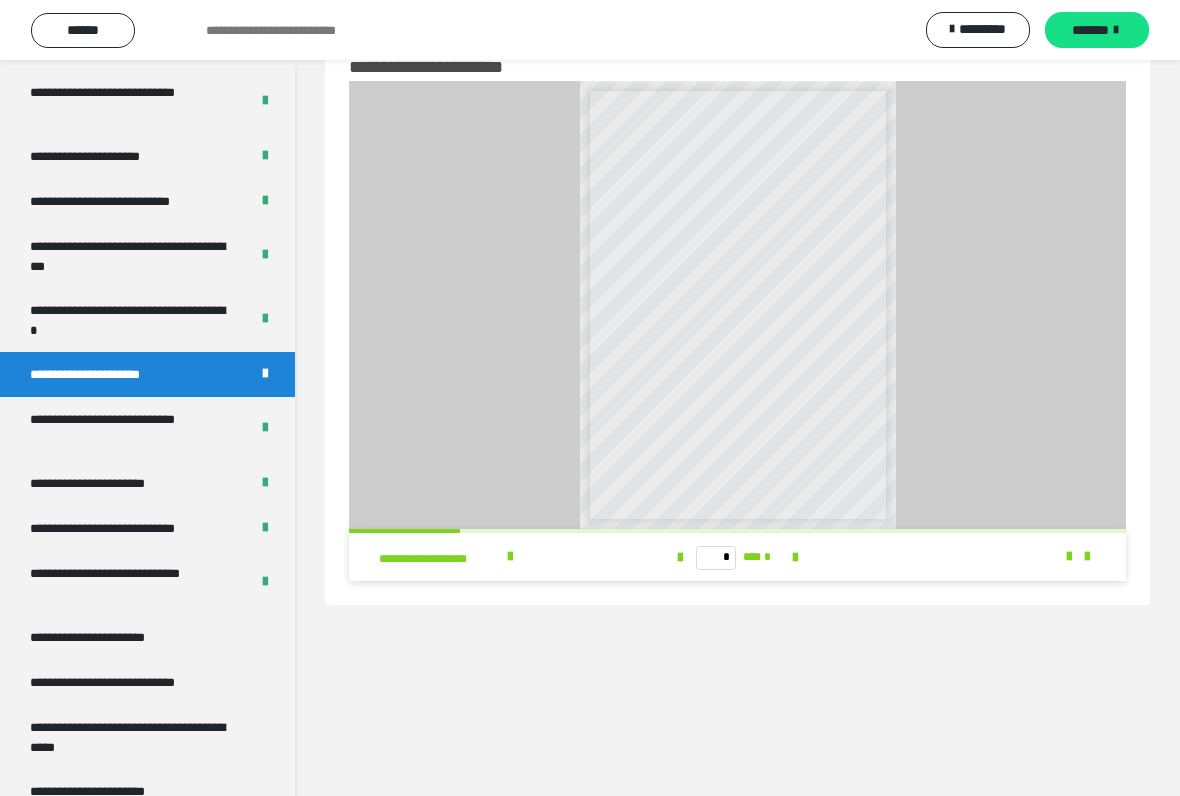 click on "**********" at bounding box center [129, 201] 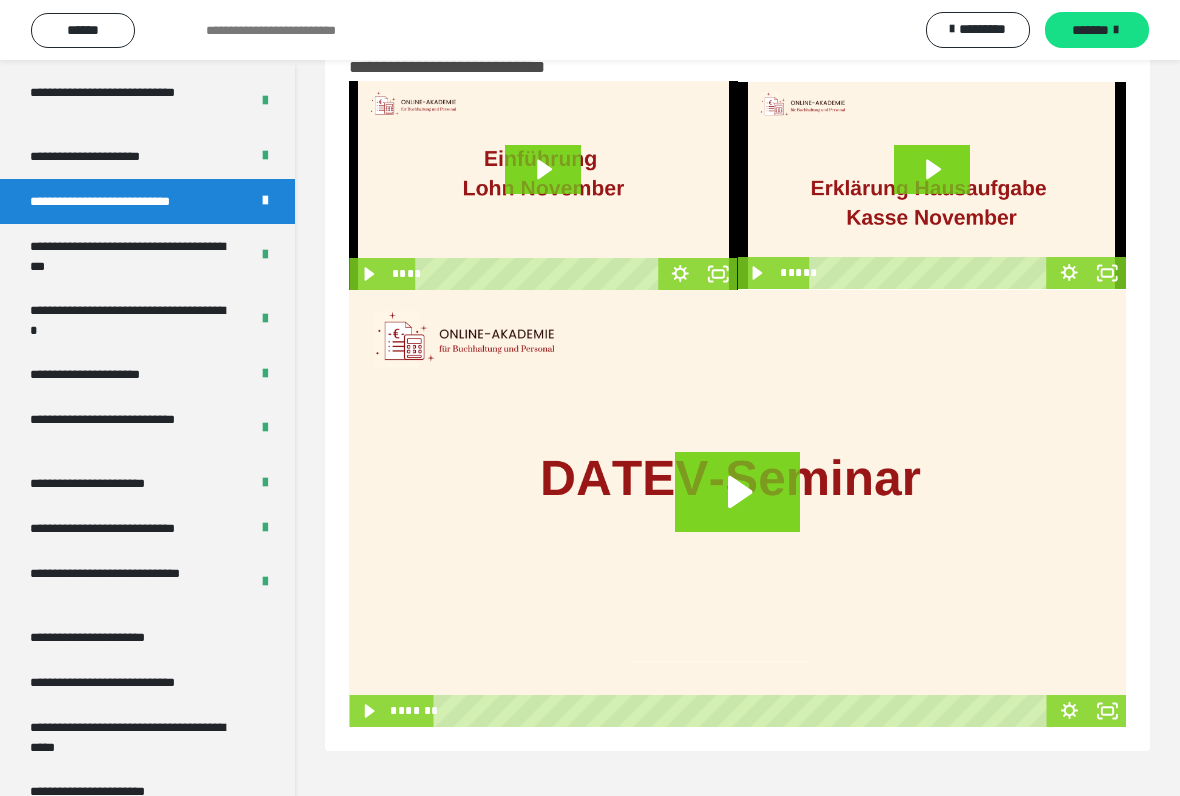 click 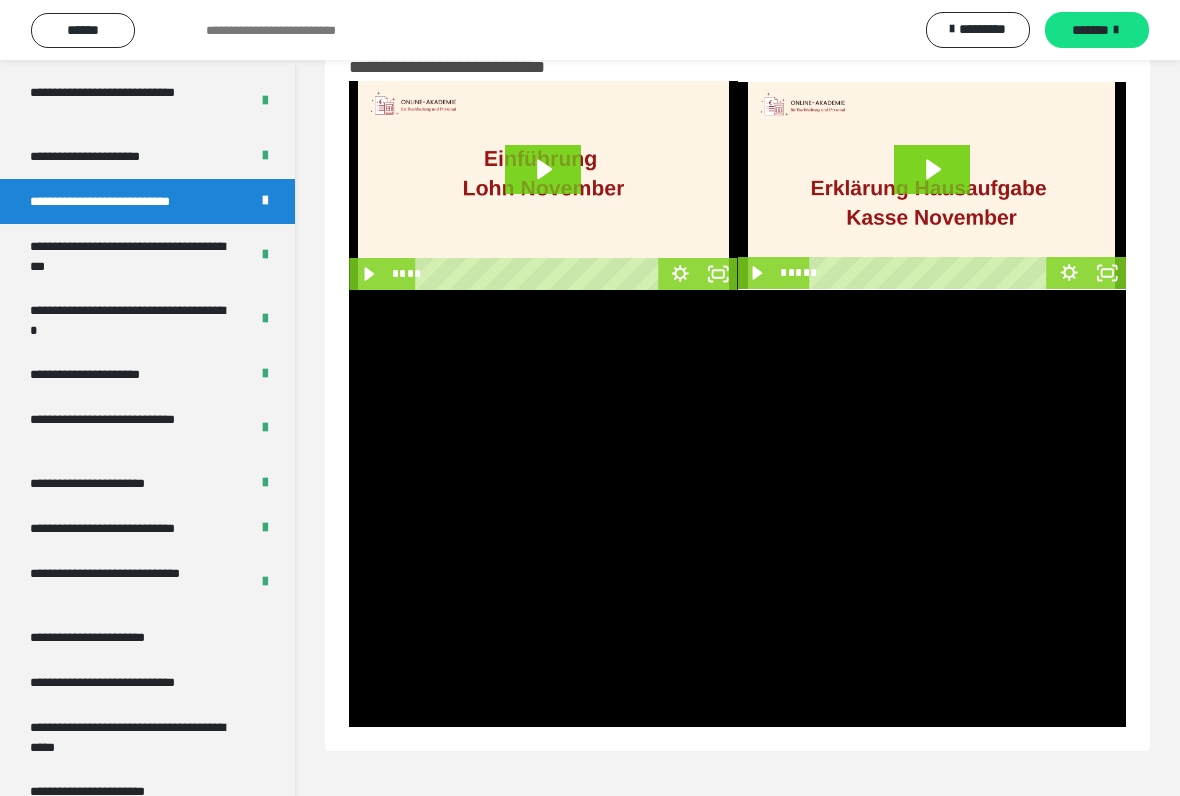 click at bounding box center [737, 508] 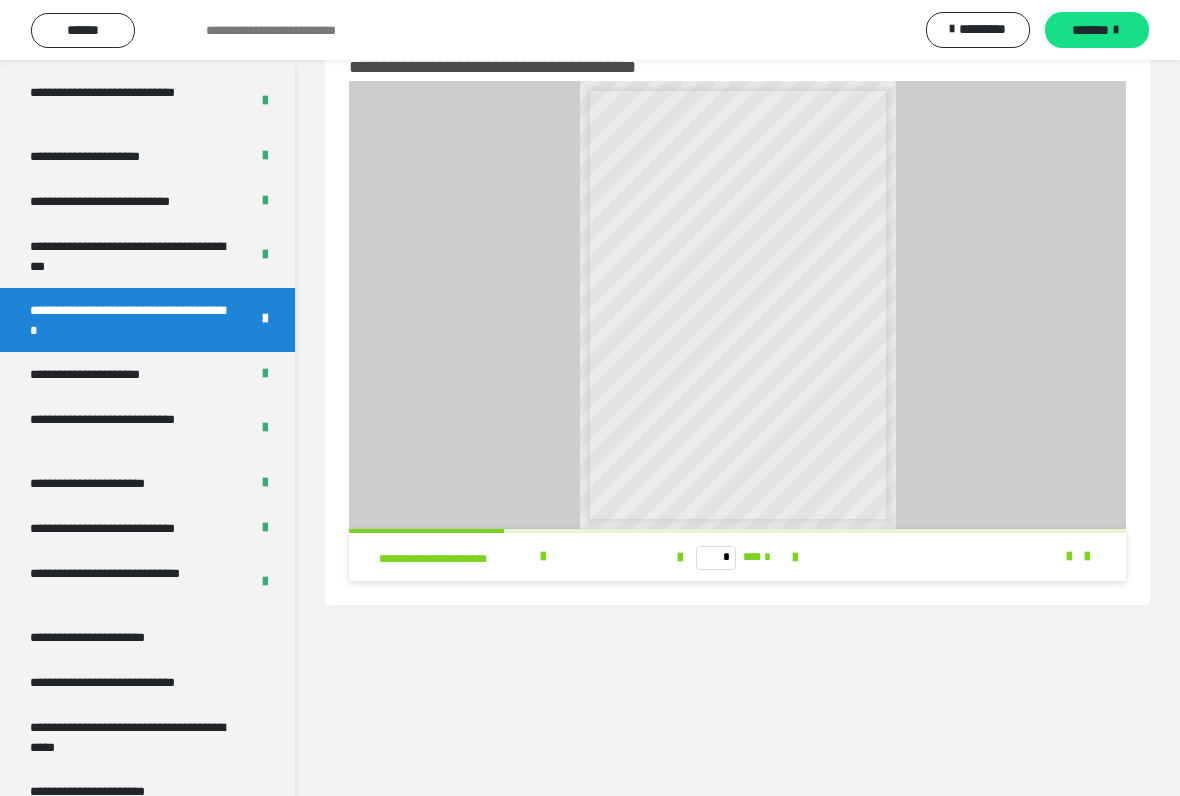 click on "**********" at bounding box center [109, 374] 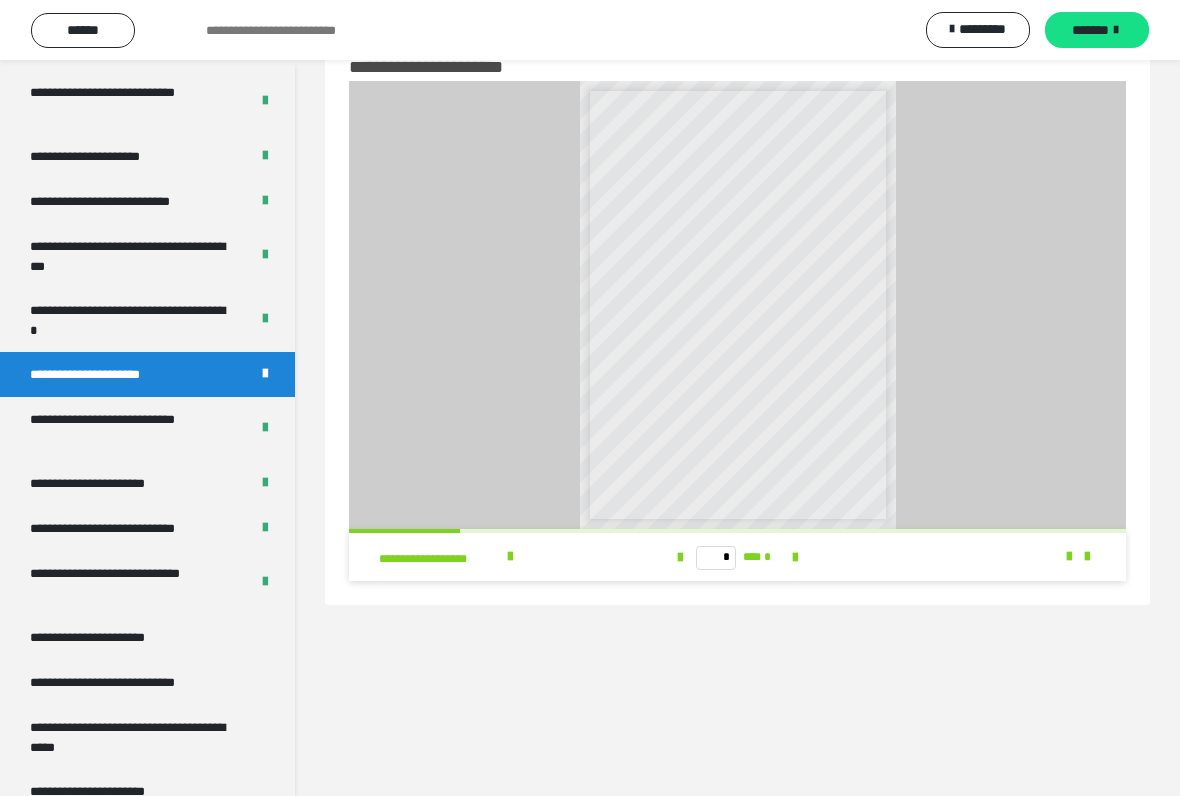 click on "**********" at bounding box center [131, 429] 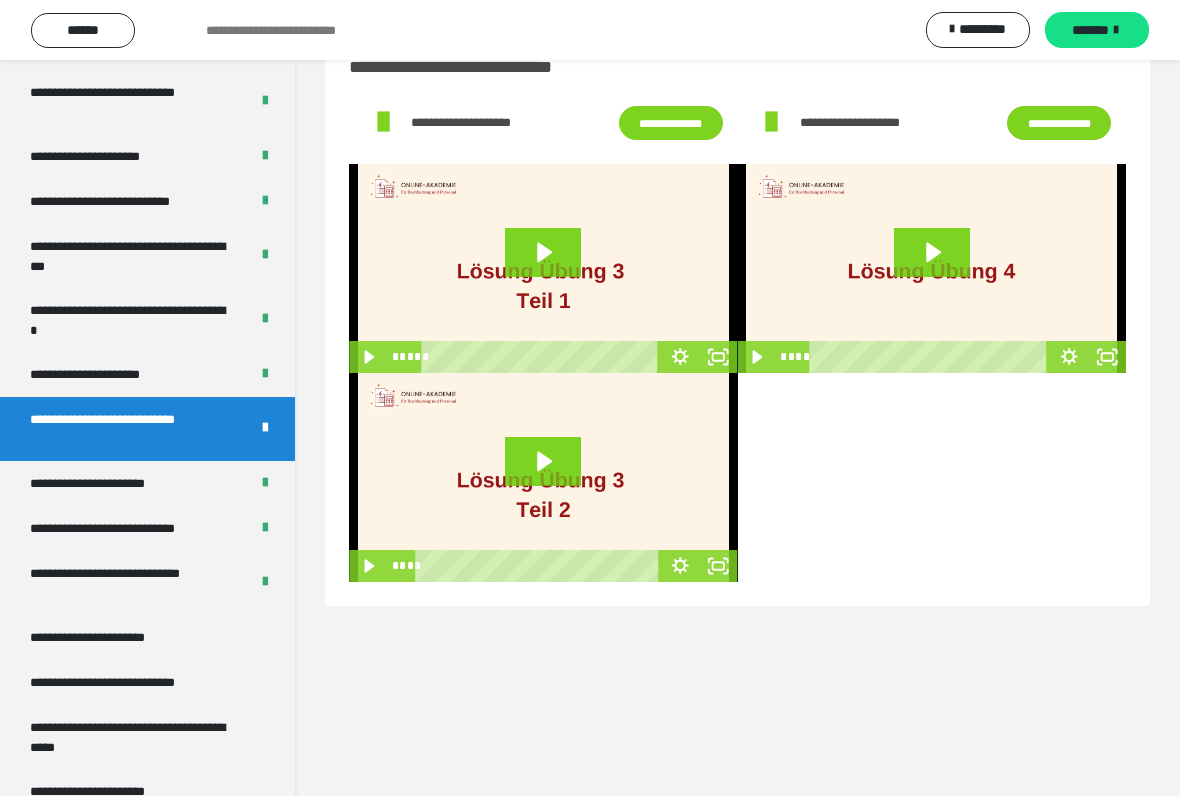 click on "**********" at bounding box center [111, 483] 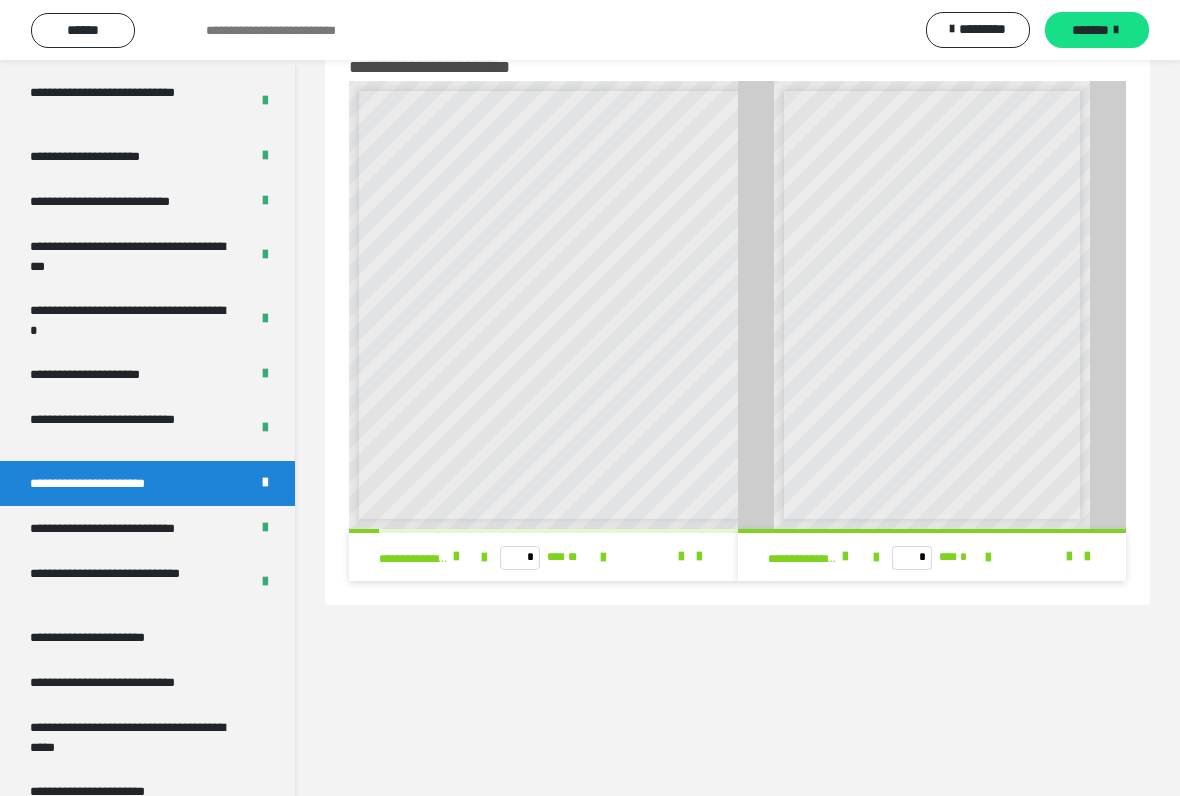 click on "**********" at bounding box center [147, 528] 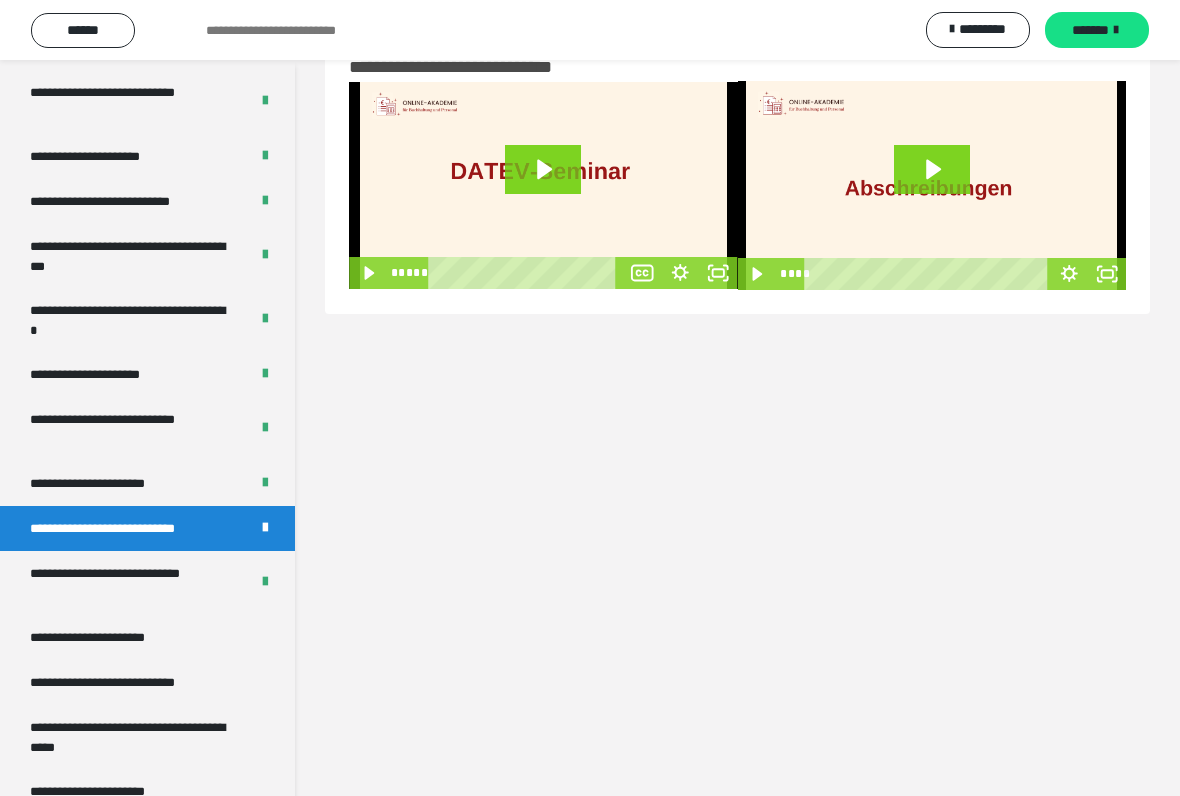 click 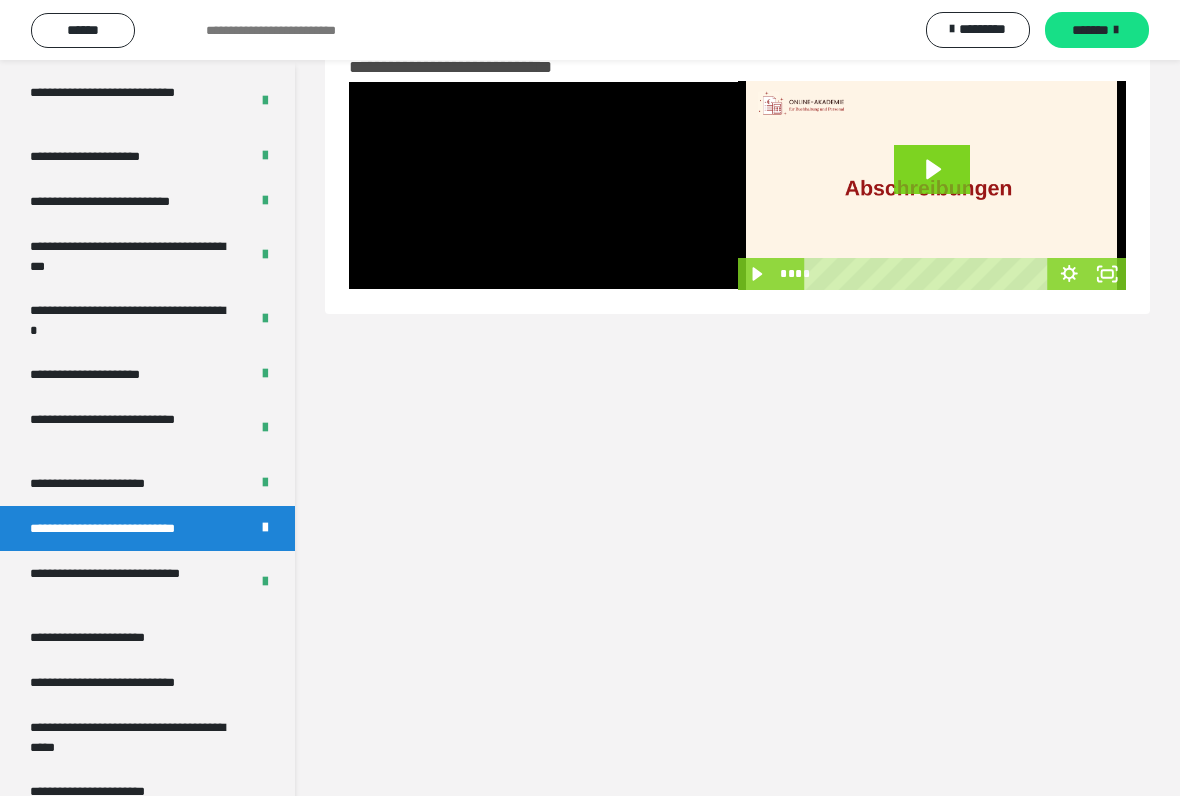 click at bounding box center (543, 185) 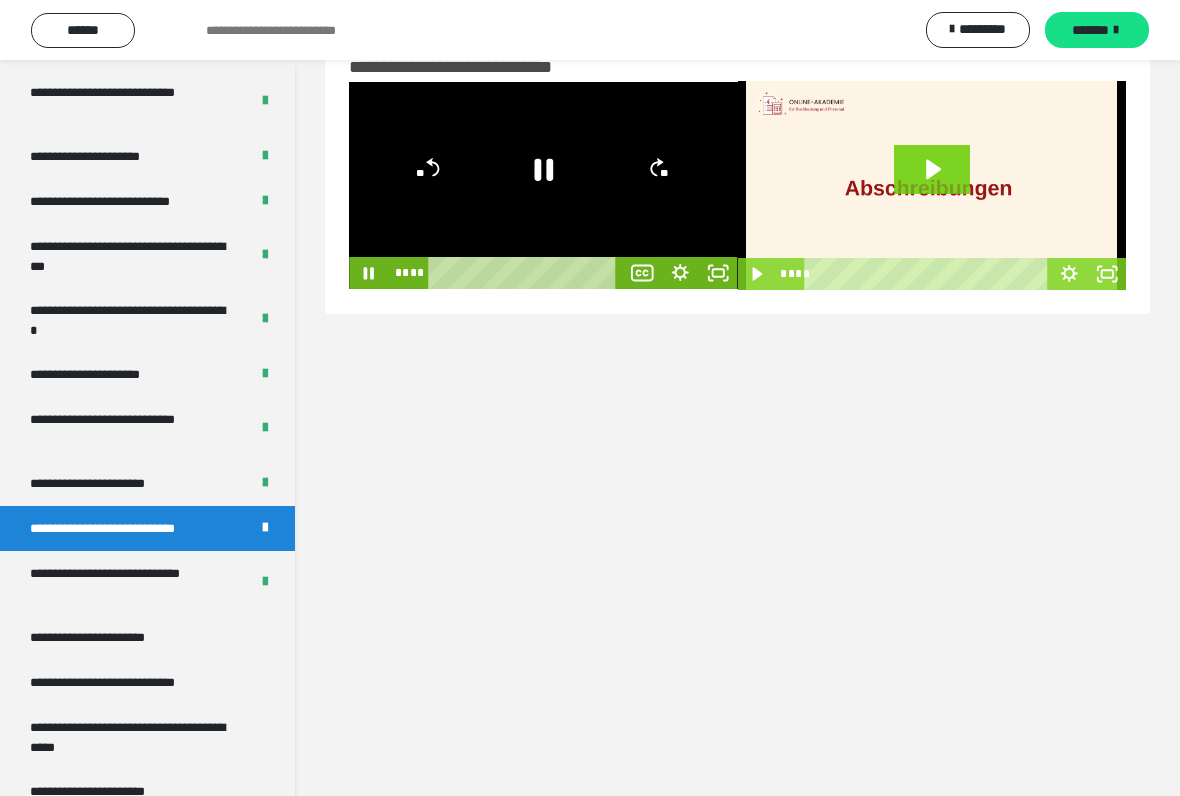 click 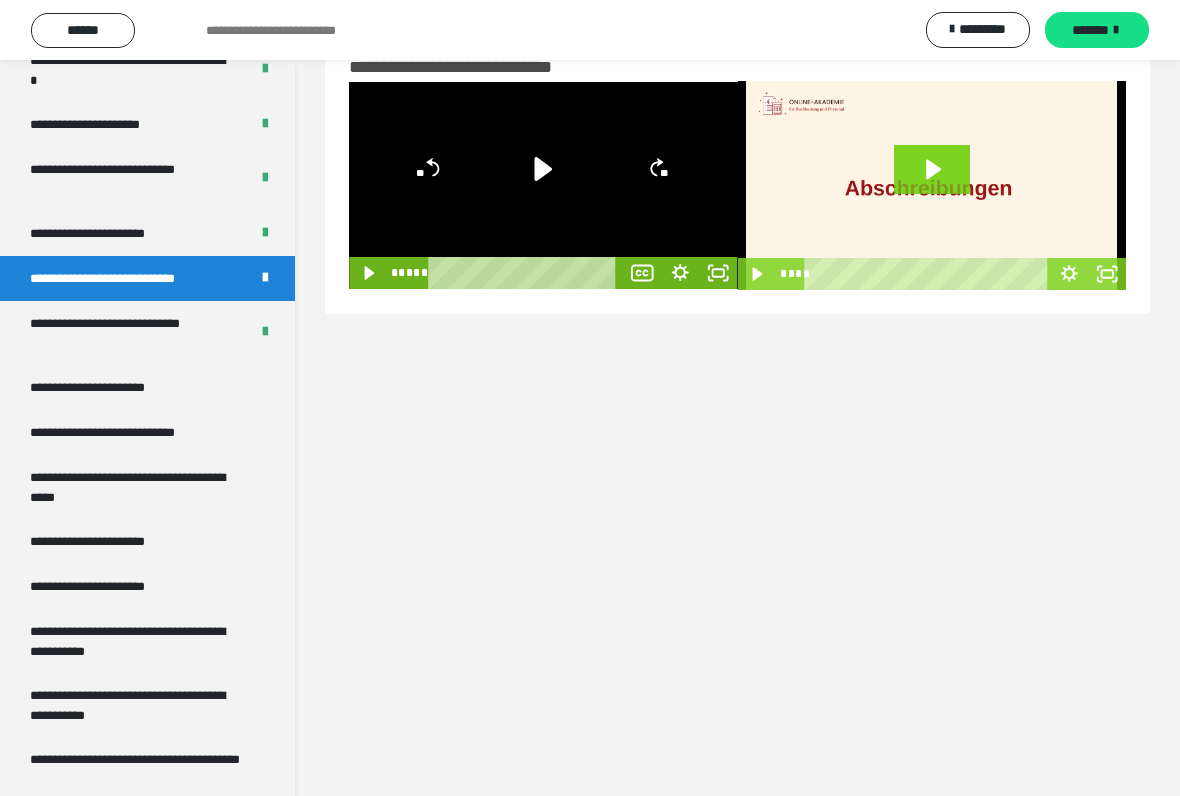scroll, scrollTop: 3577, scrollLeft: 0, axis: vertical 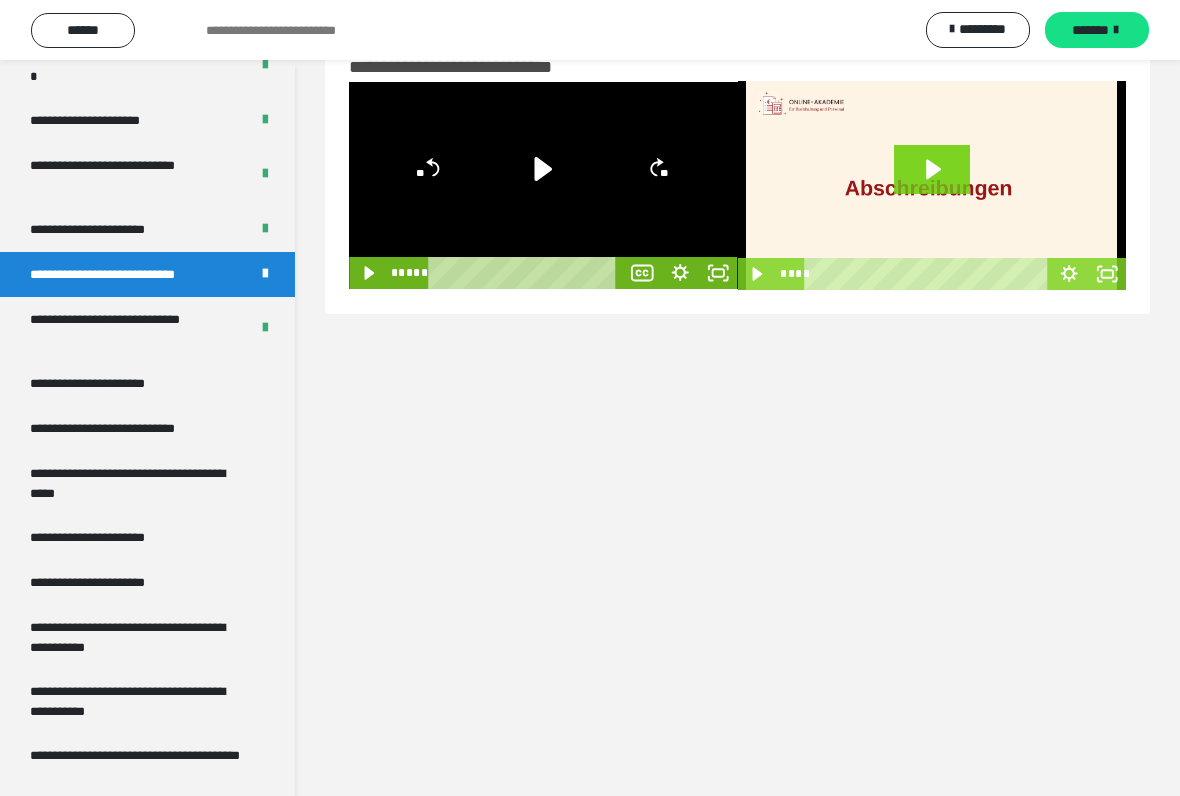 click on "**********" at bounding box center [111, 582] 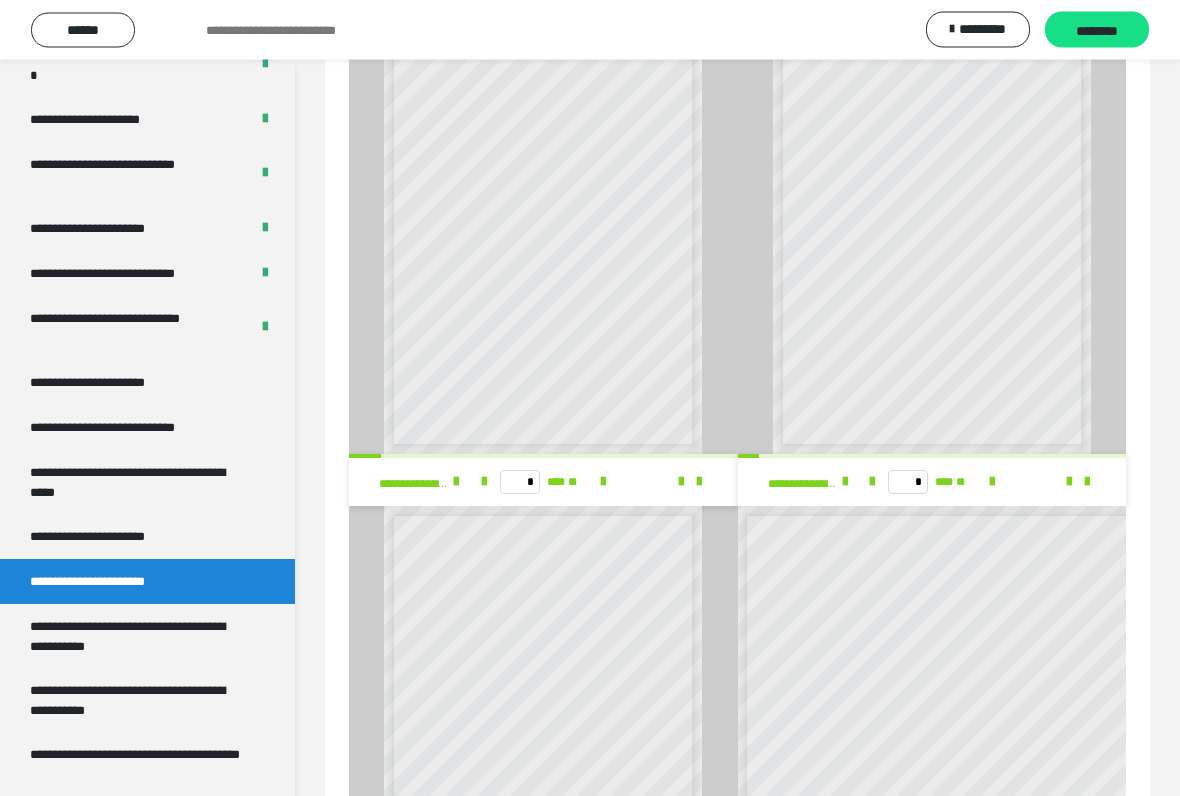 scroll, scrollTop: 810, scrollLeft: 0, axis: vertical 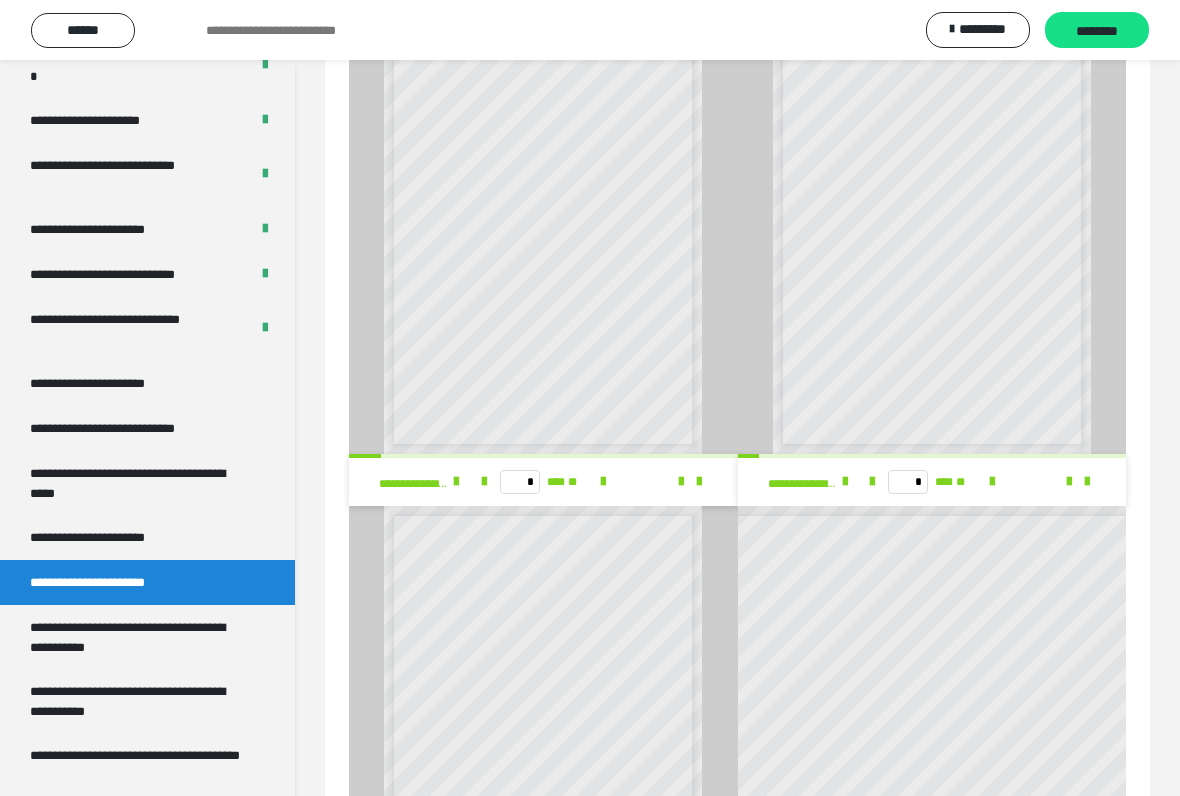 click on "**********" at bounding box center (139, 637) 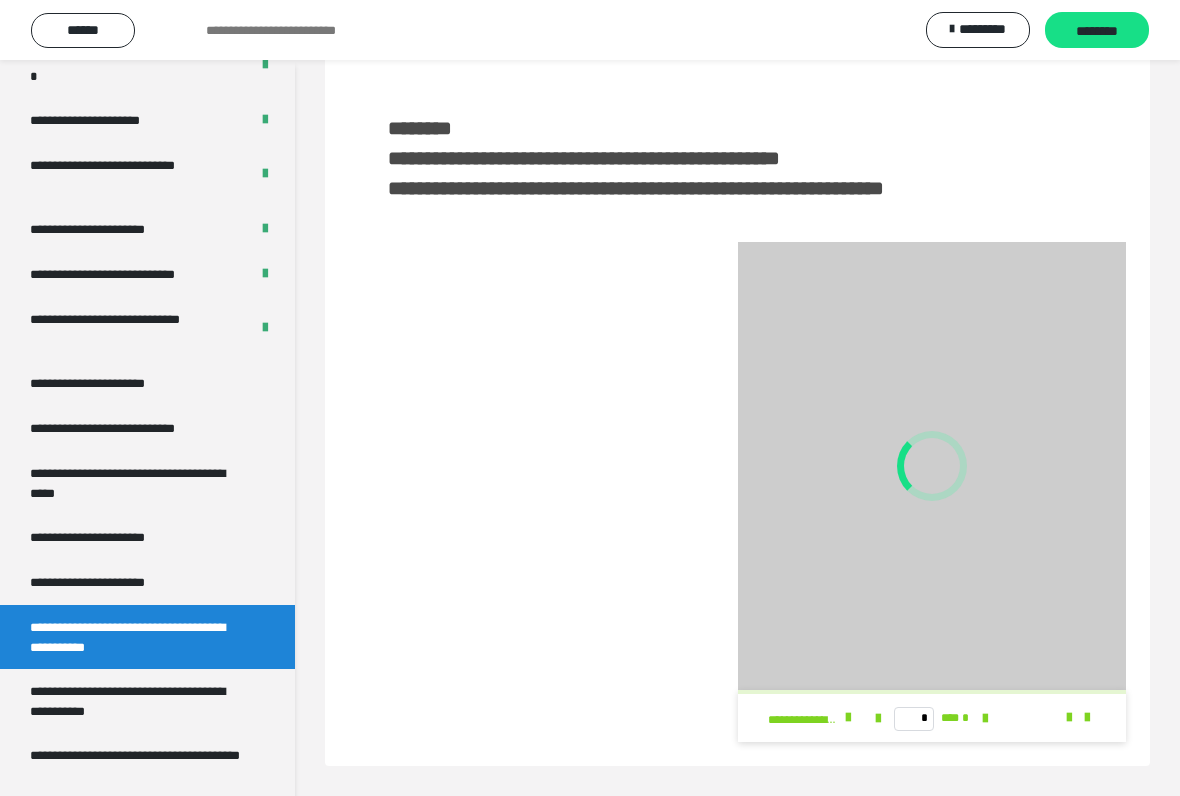 scroll, scrollTop: 86, scrollLeft: 0, axis: vertical 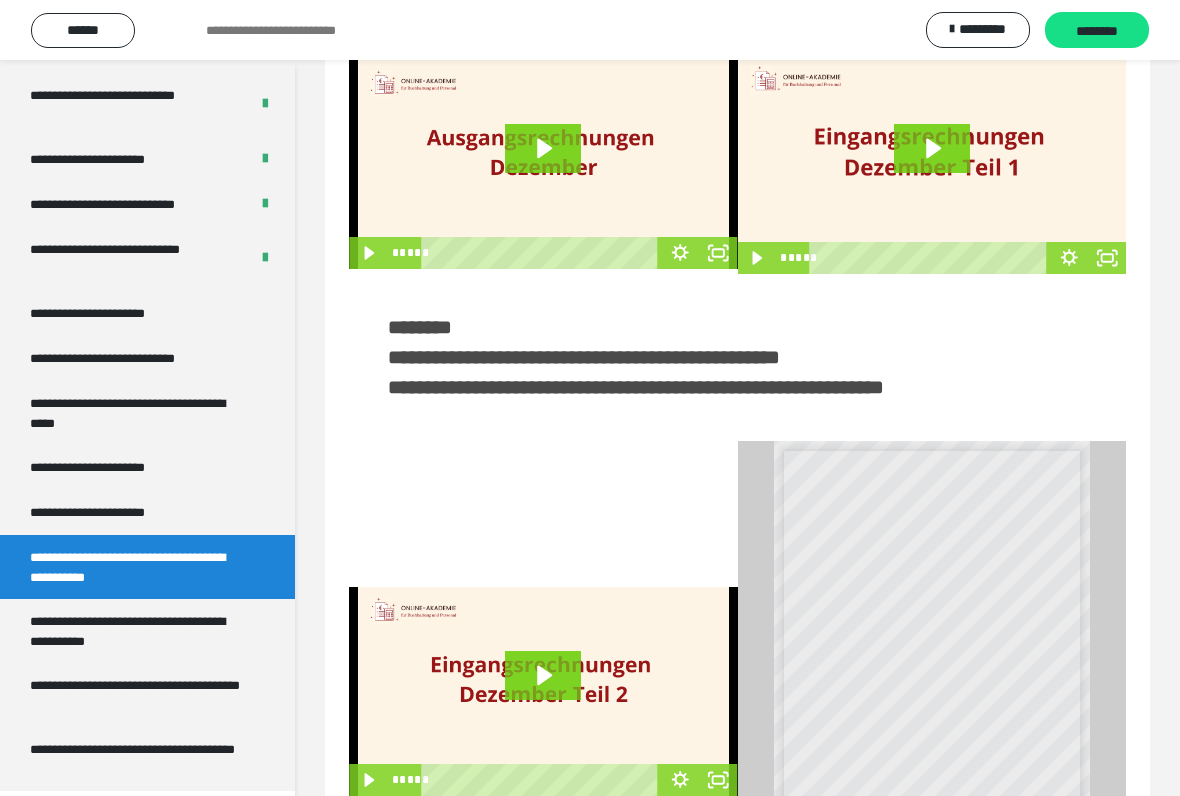 click on "**********" at bounding box center [139, 631] 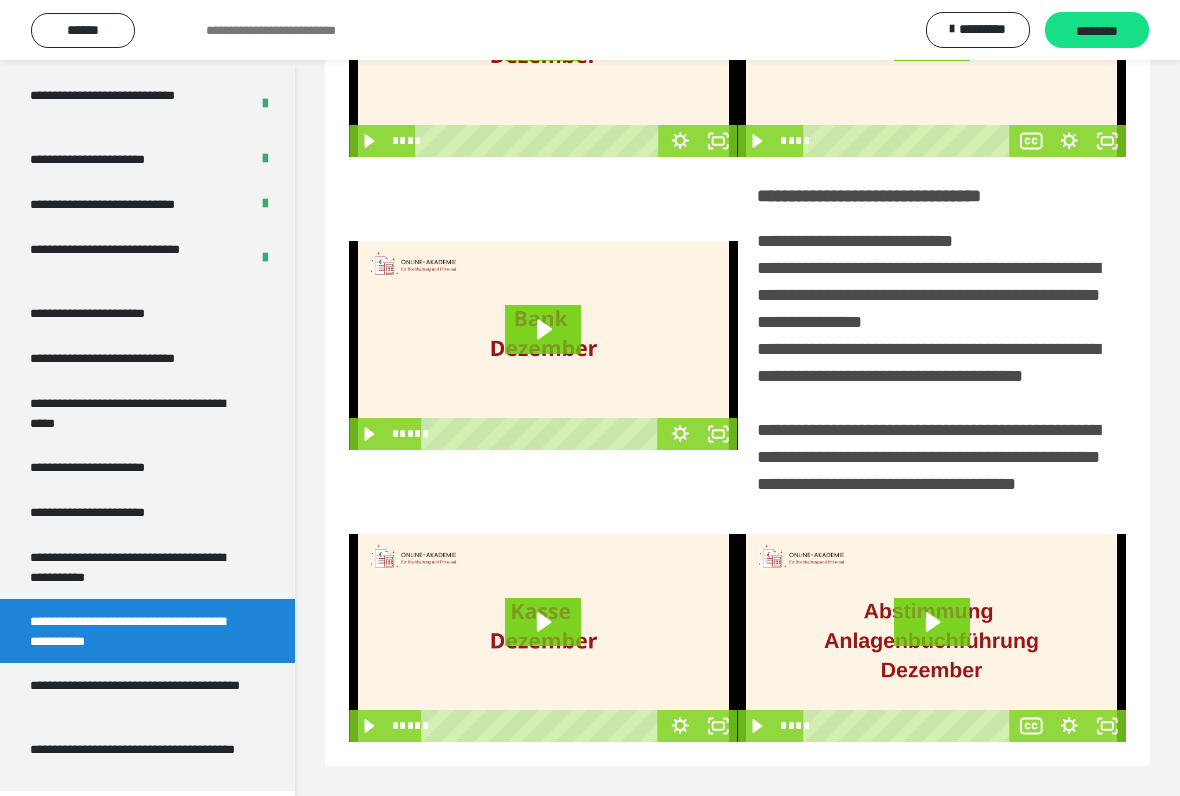 scroll, scrollTop: 219, scrollLeft: 0, axis: vertical 